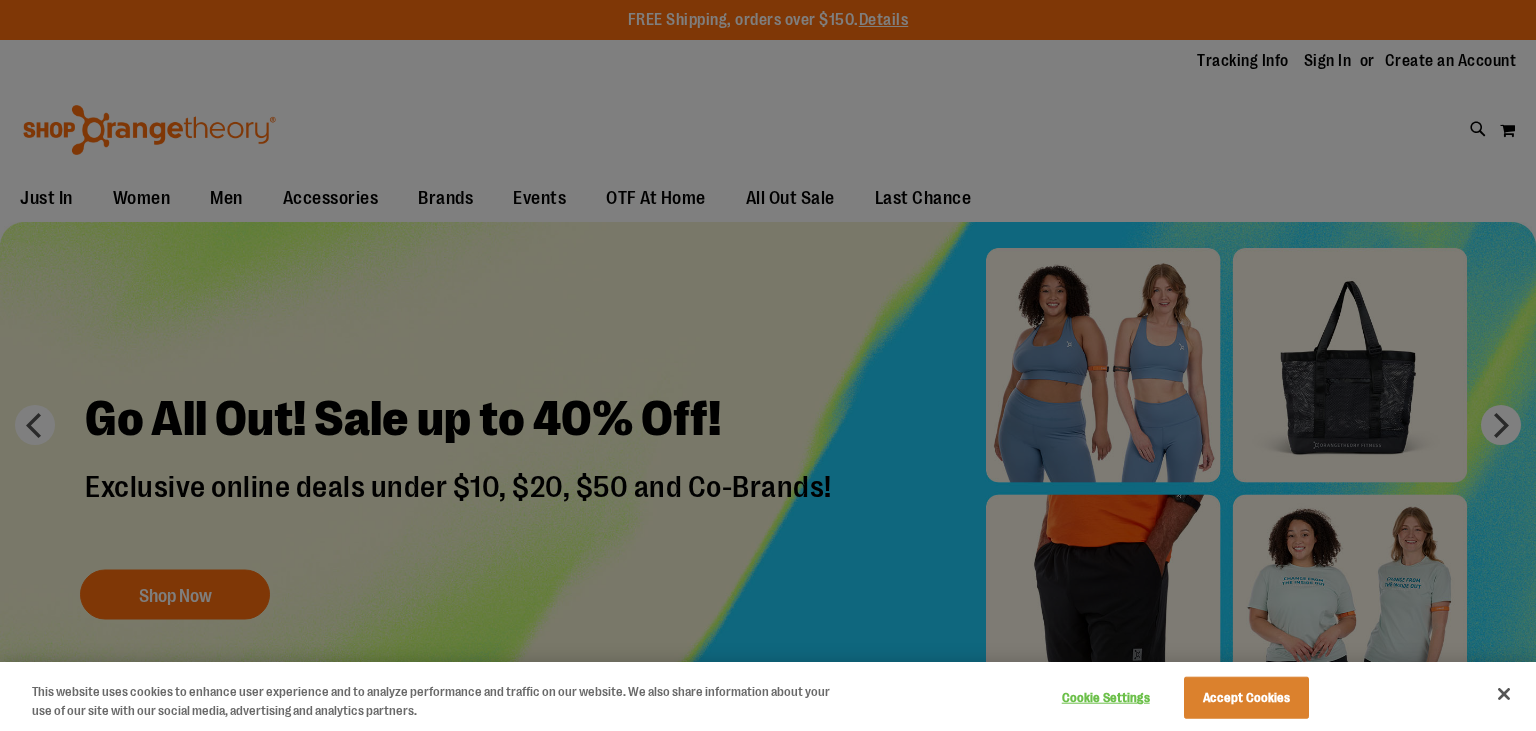 scroll, scrollTop: 0, scrollLeft: 0, axis: both 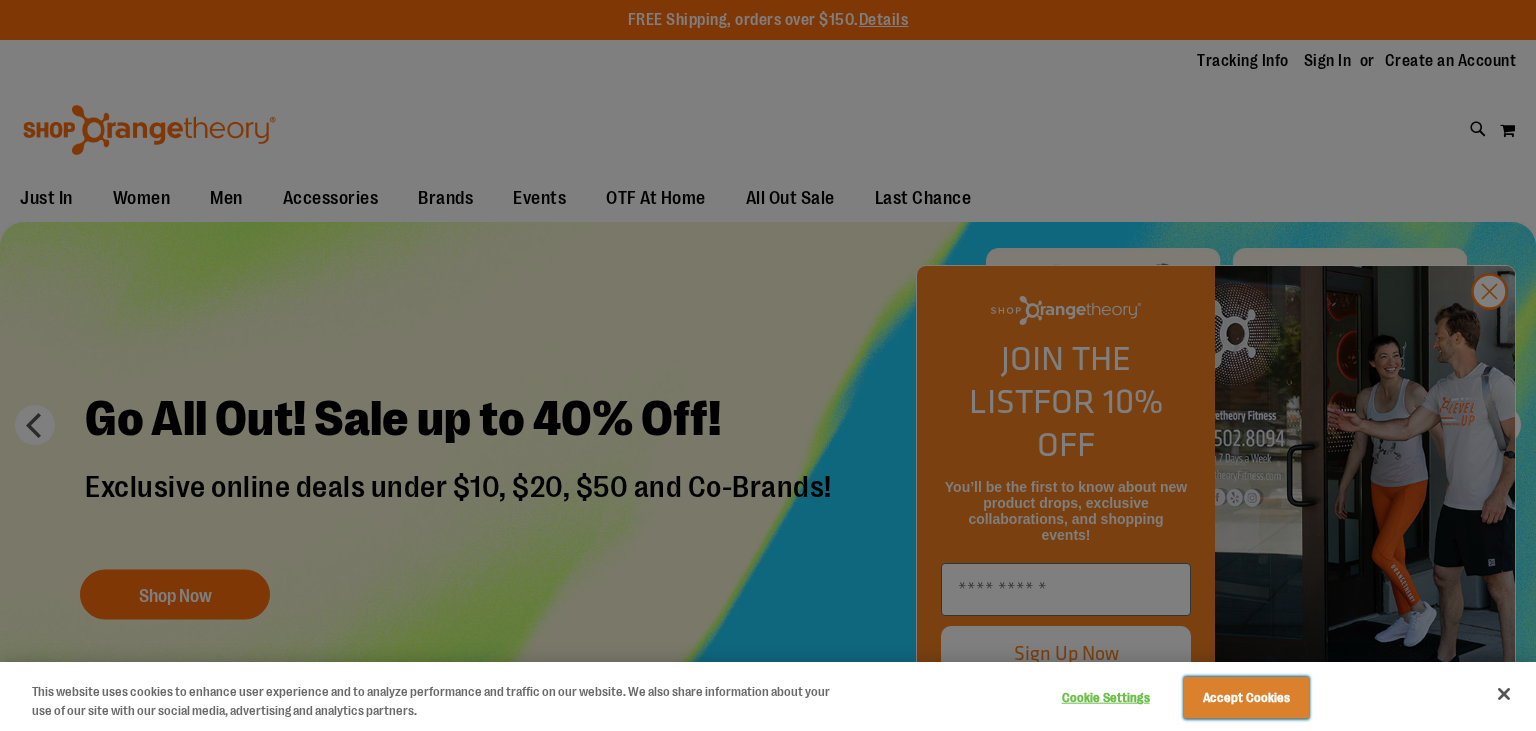 click on "Accept Cookies" at bounding box center [1246, 698] 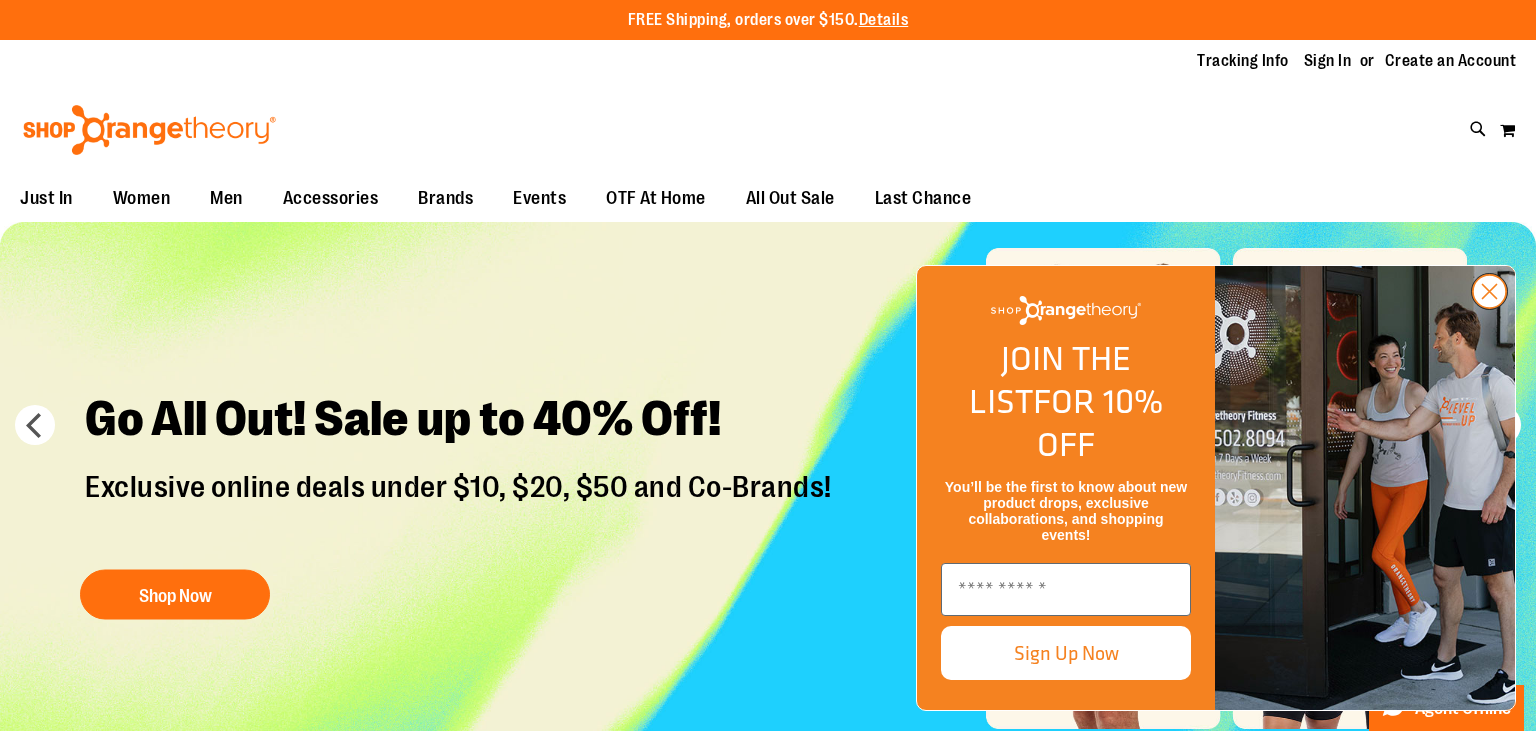 click 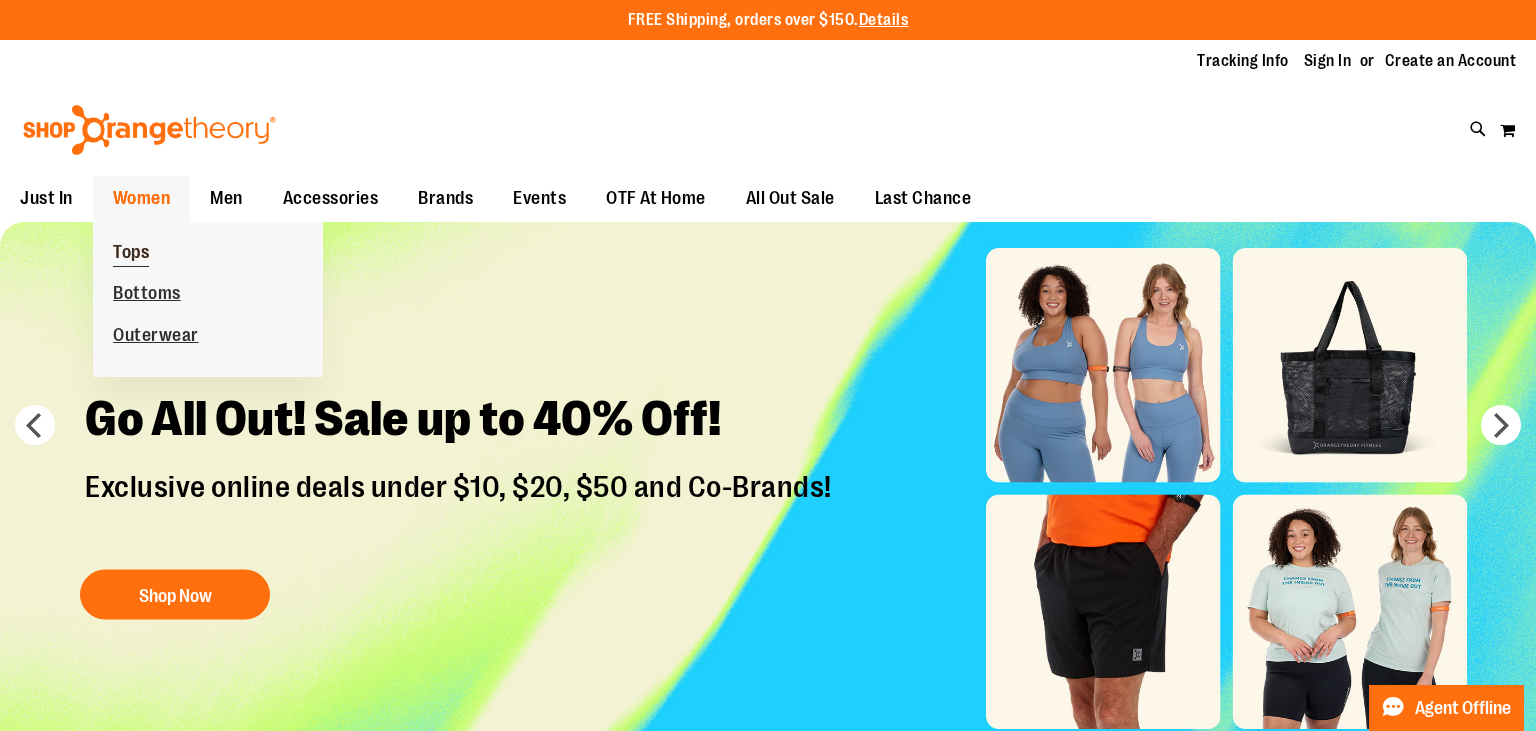 click on "Tops" at bounding box center (131, 254) 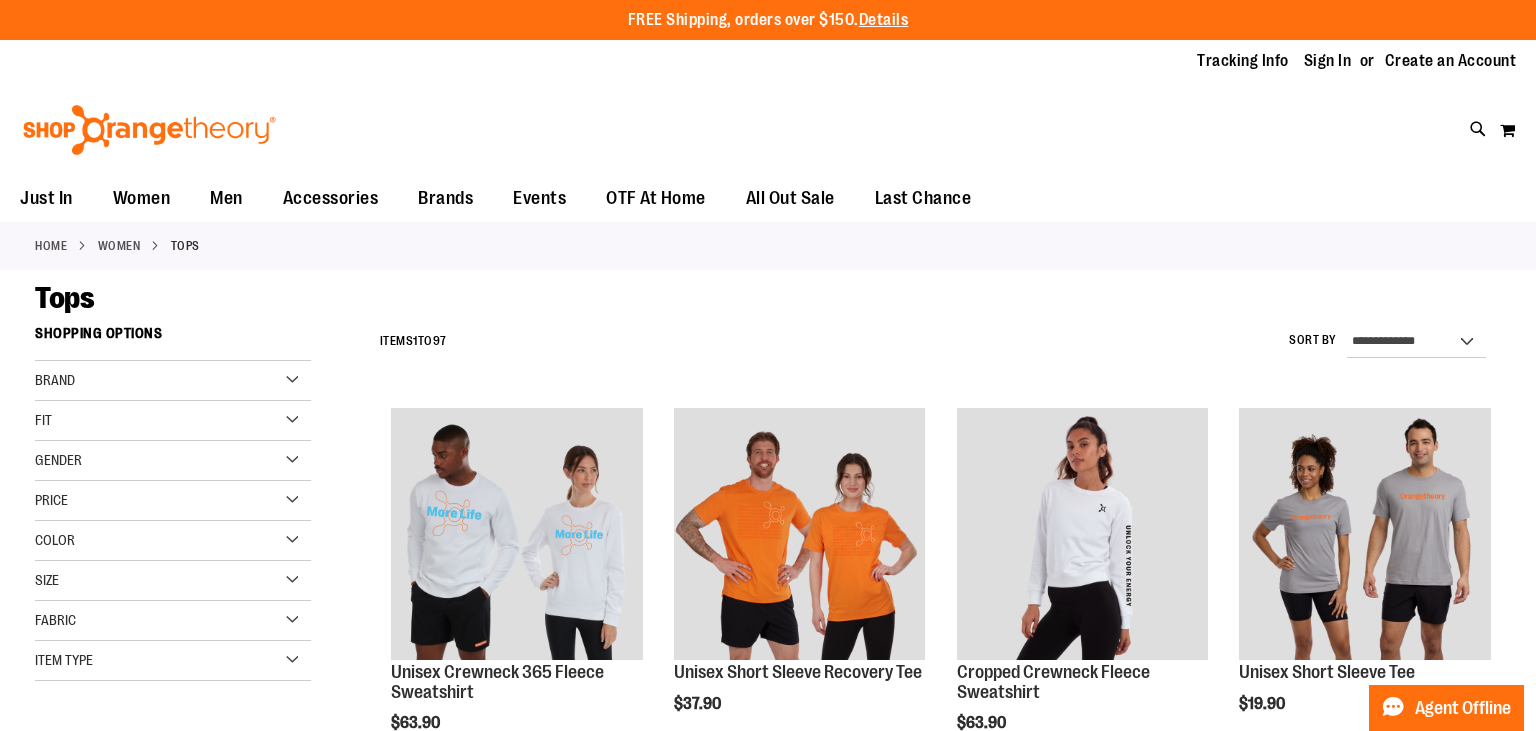 scroll, scrollTop: 0, scrollLeft: 0, axis: both 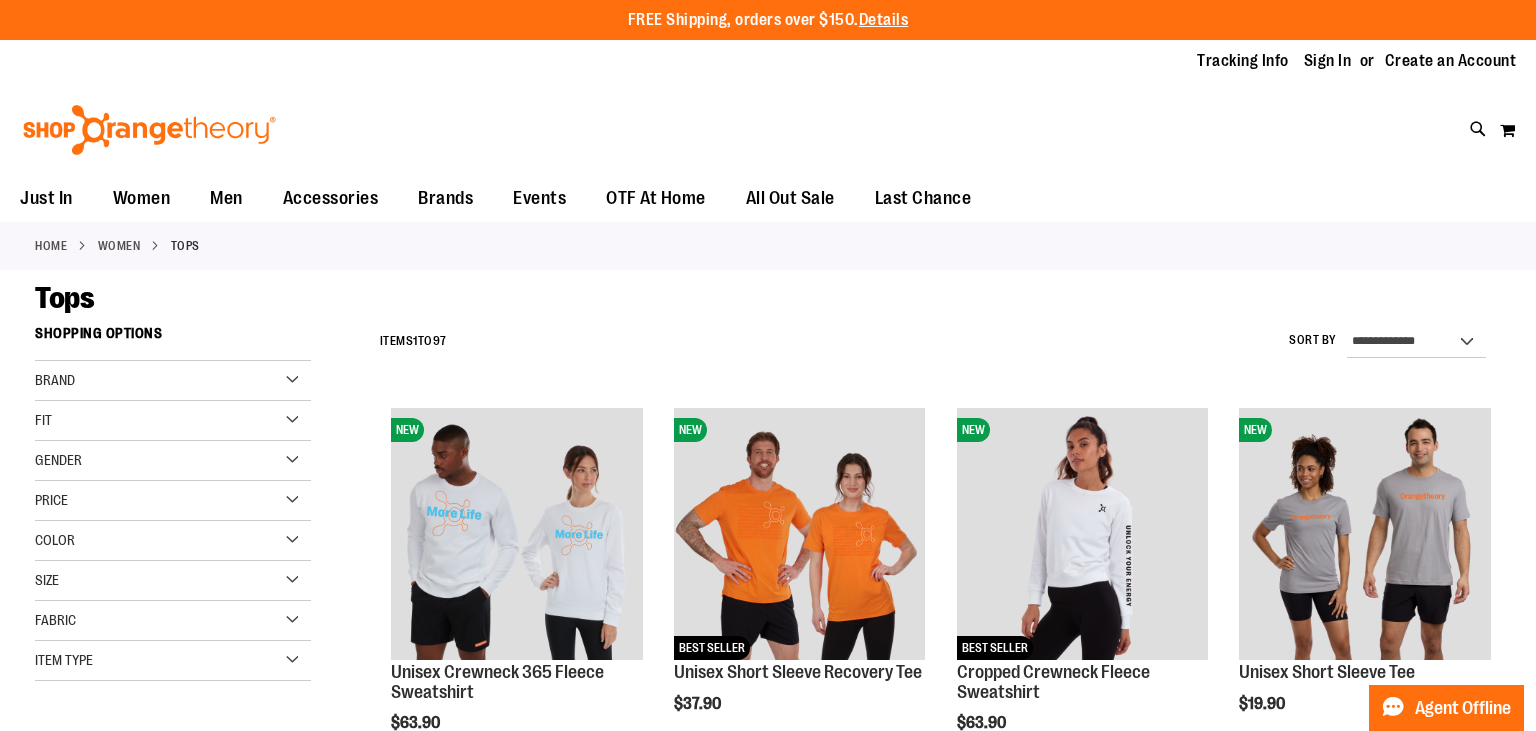 click on "Brand" at bounding box center [173, 381] 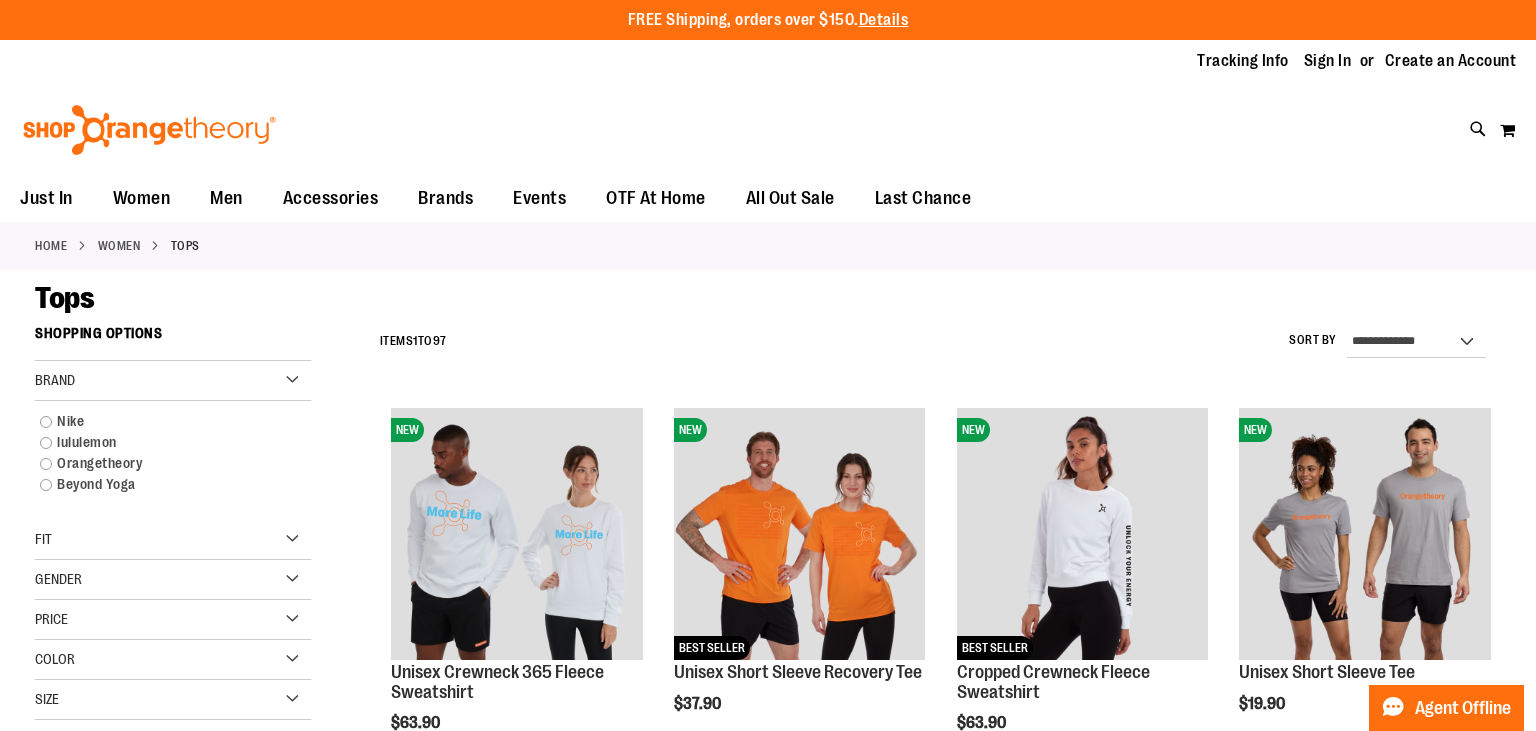 click on "Brand" at bounding box center [173, 381] 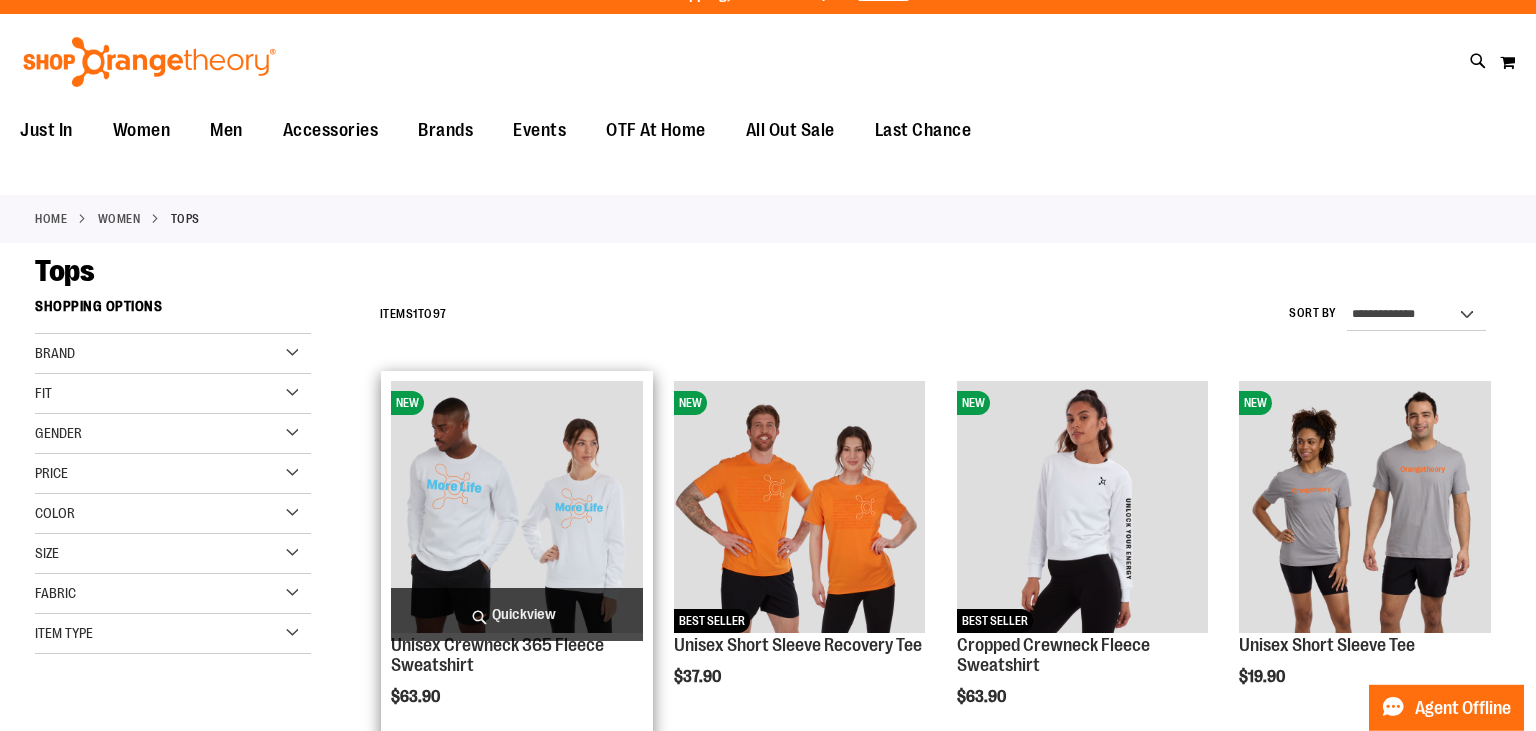 scroll, scrollTop: 0, scrollLeft: 0, axis: both 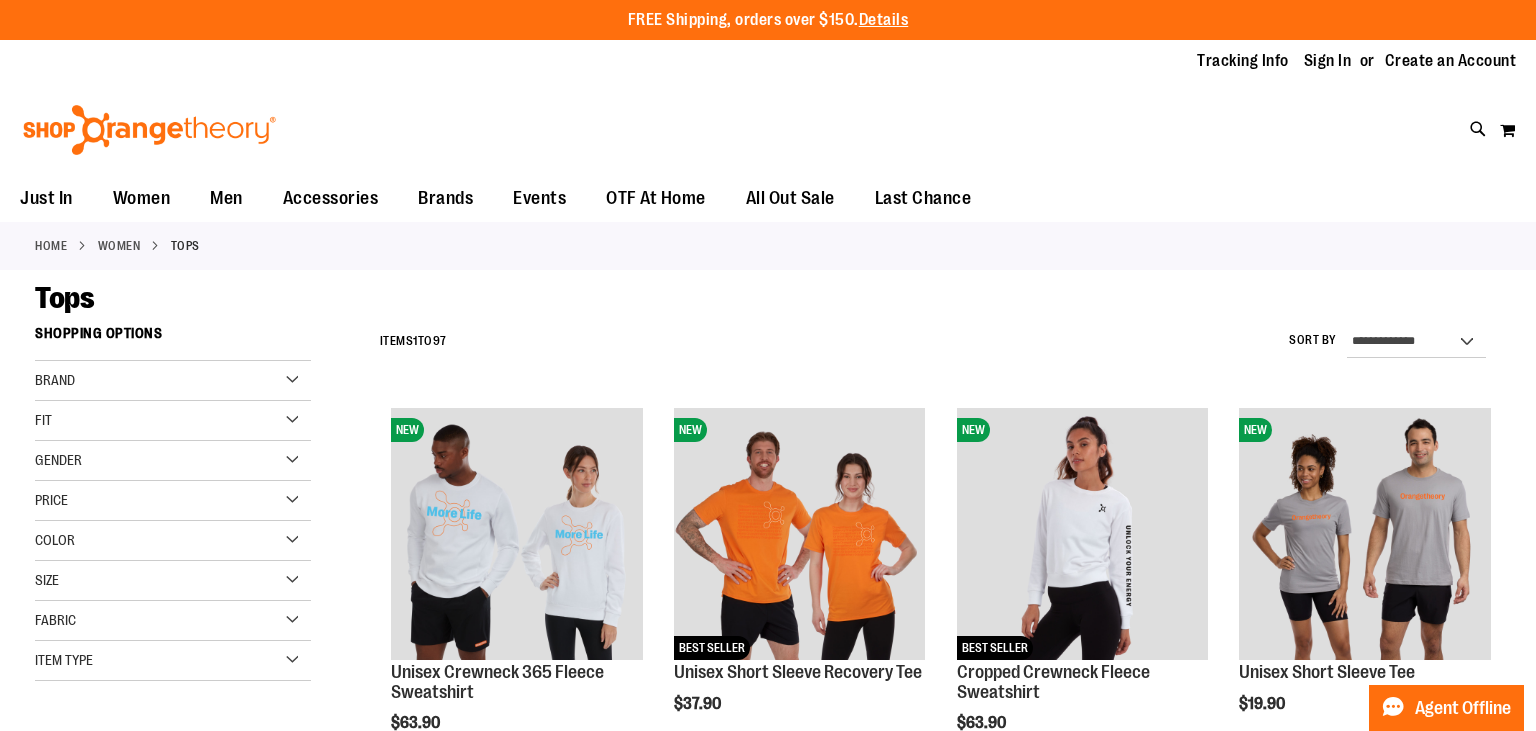 click on "Brand" at bounding box center [173, 381] 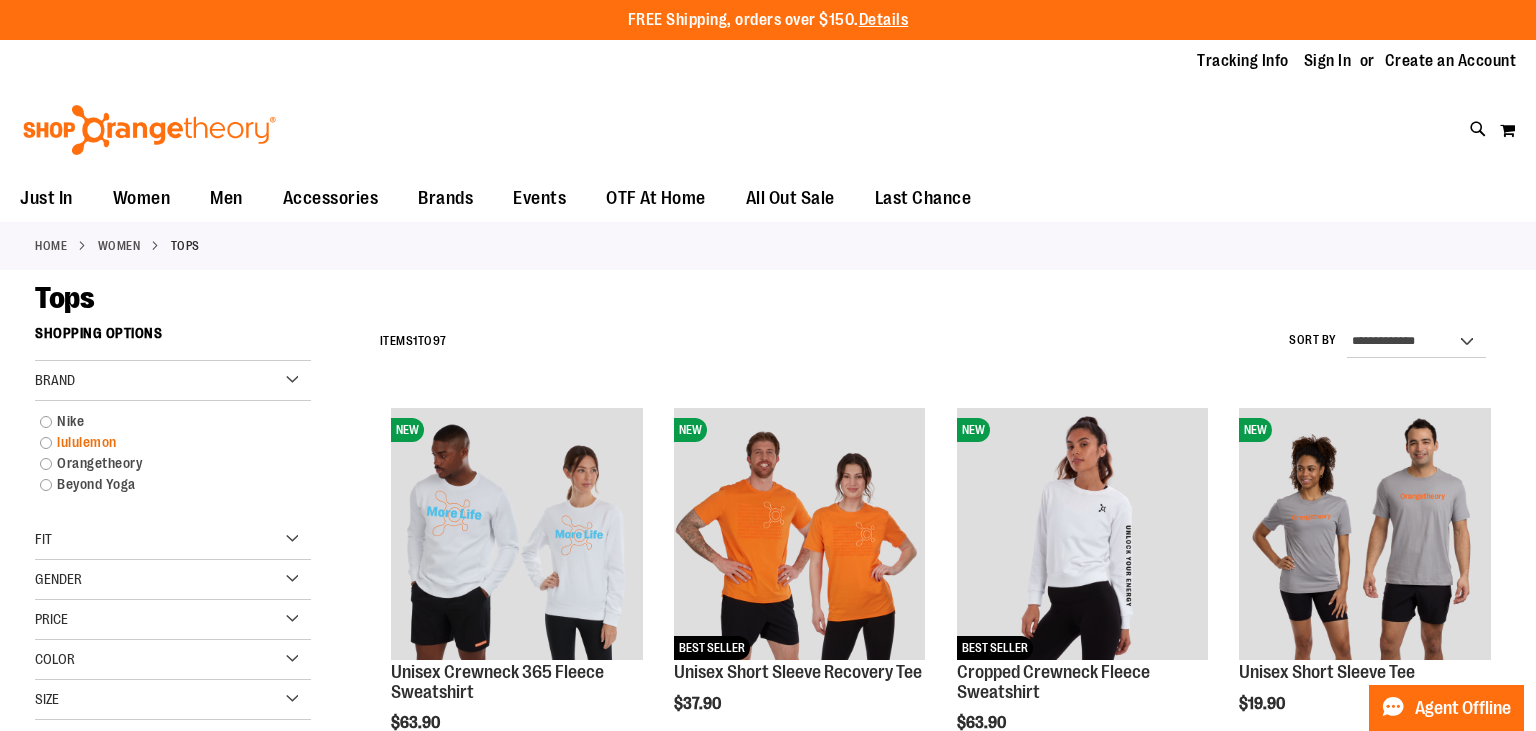 click on "lululemon" at bounding box center (162, 442) 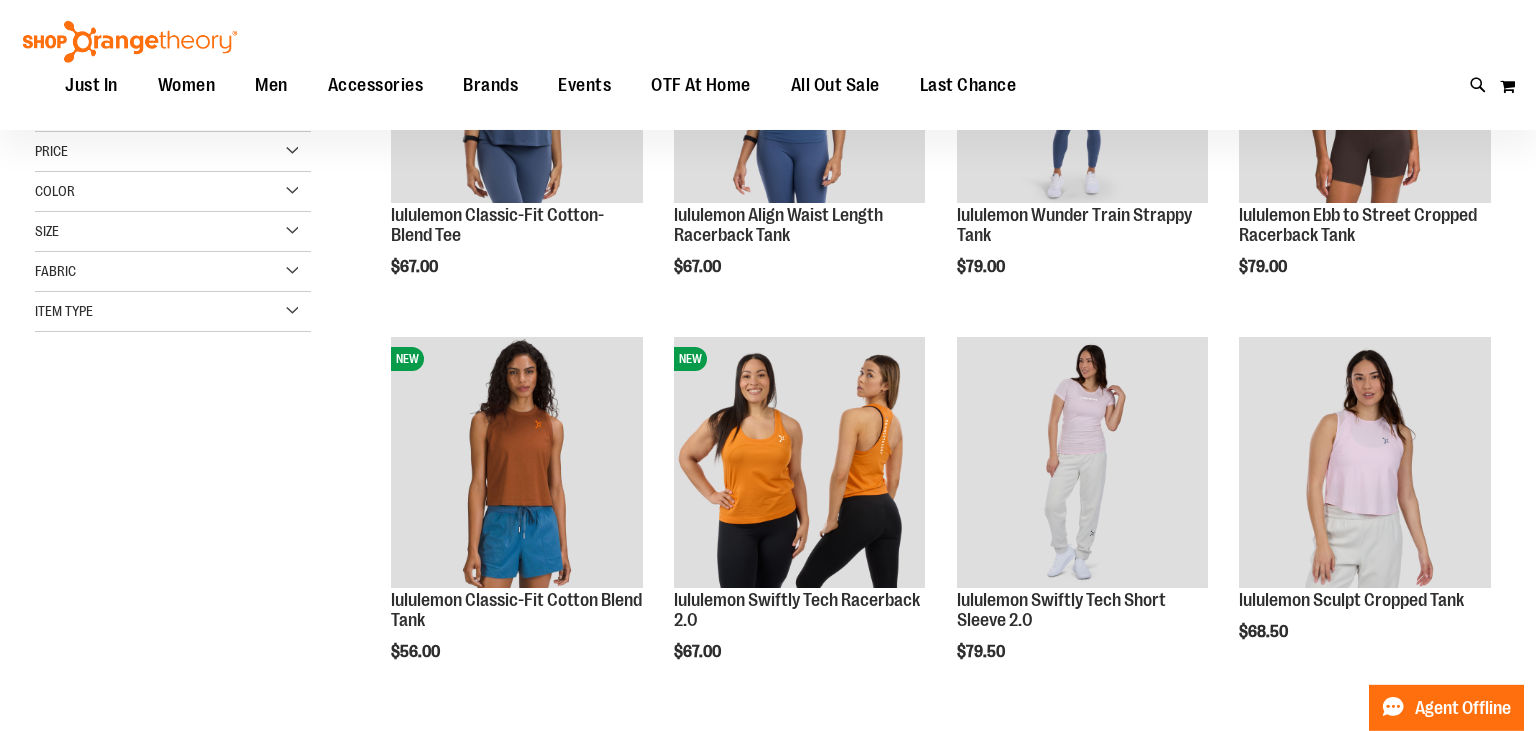 scroll, scrollTop: 525, scrollLeft: 0, axis: vertical 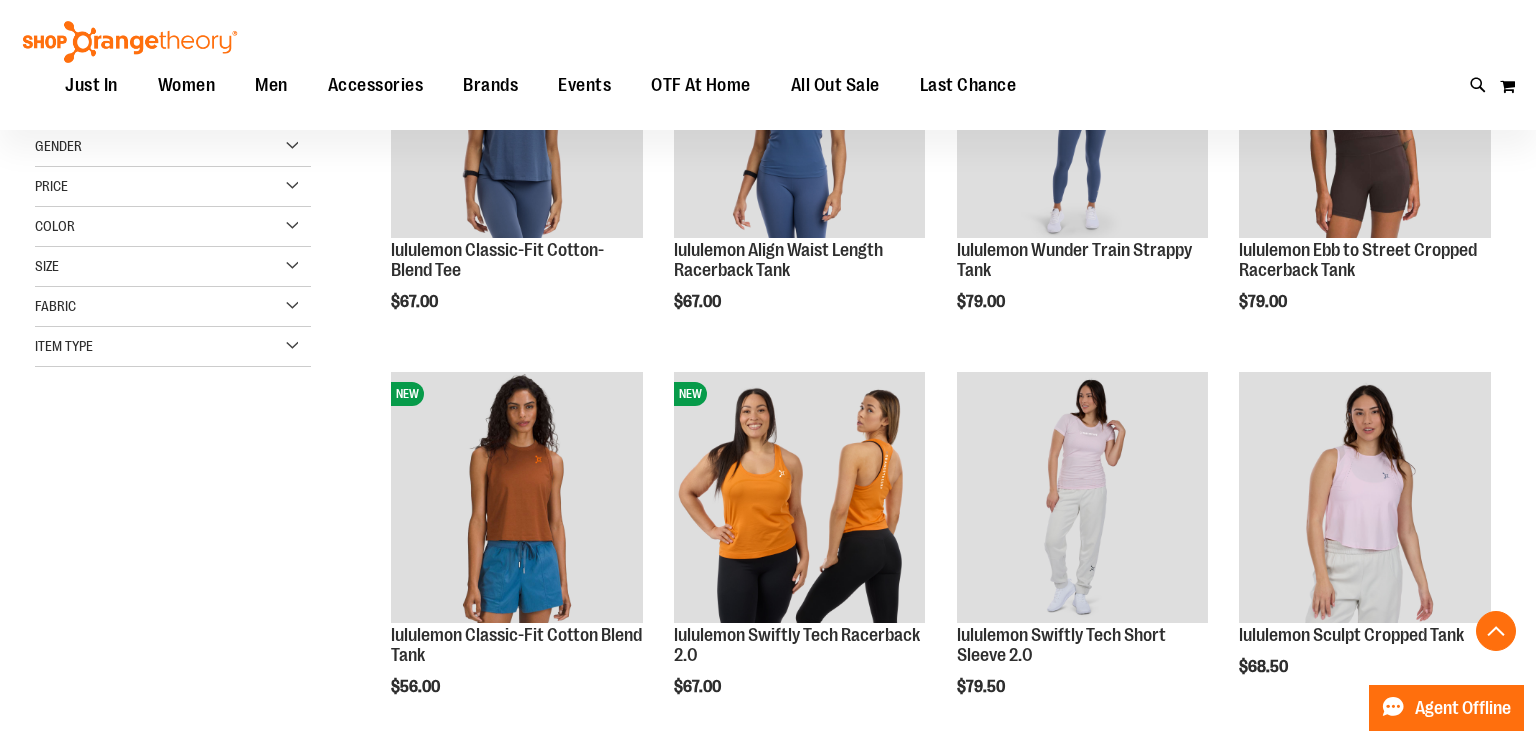 click on "Item Type" at bounding box center [173, 347] 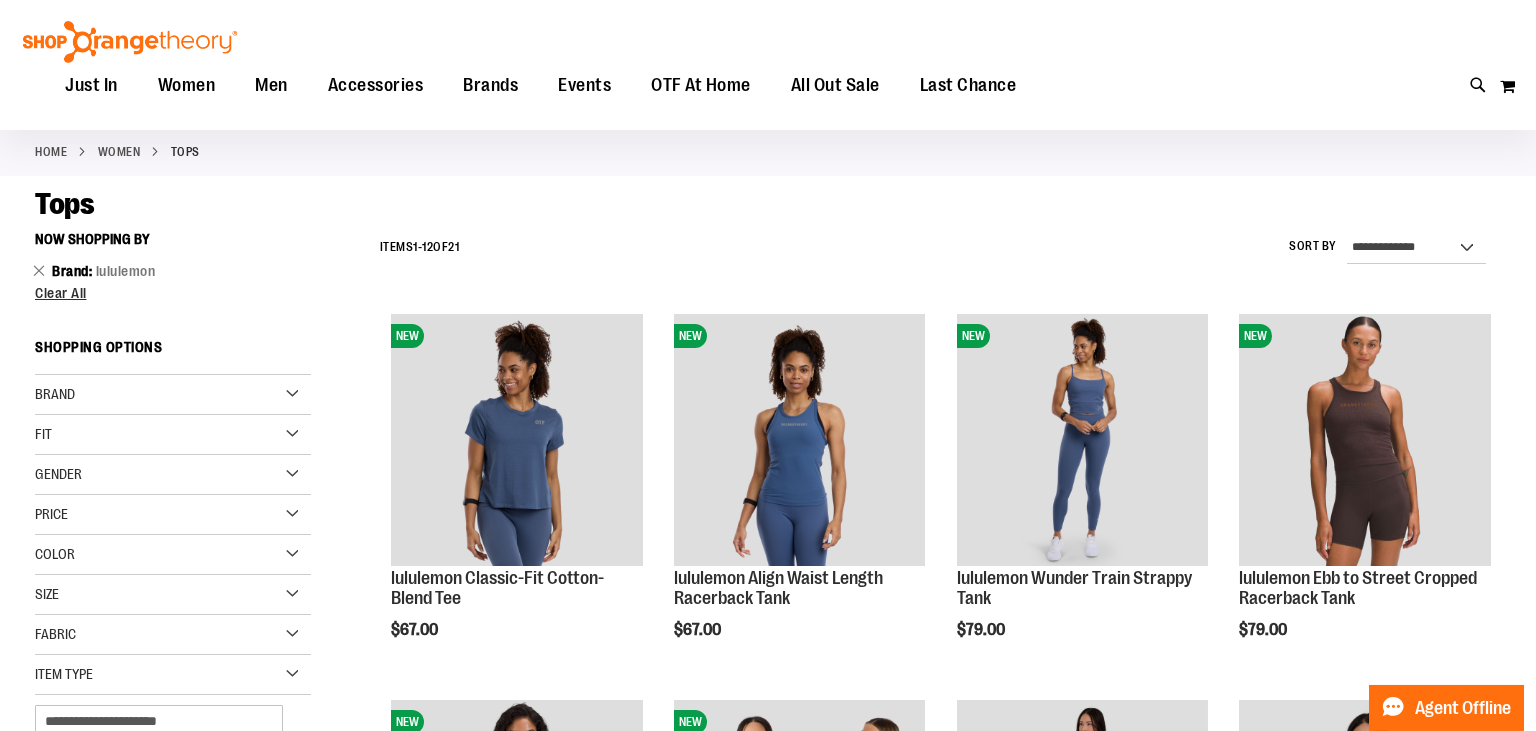 scroll, scrollTop: 0, scrollLeft: 0, axis: both 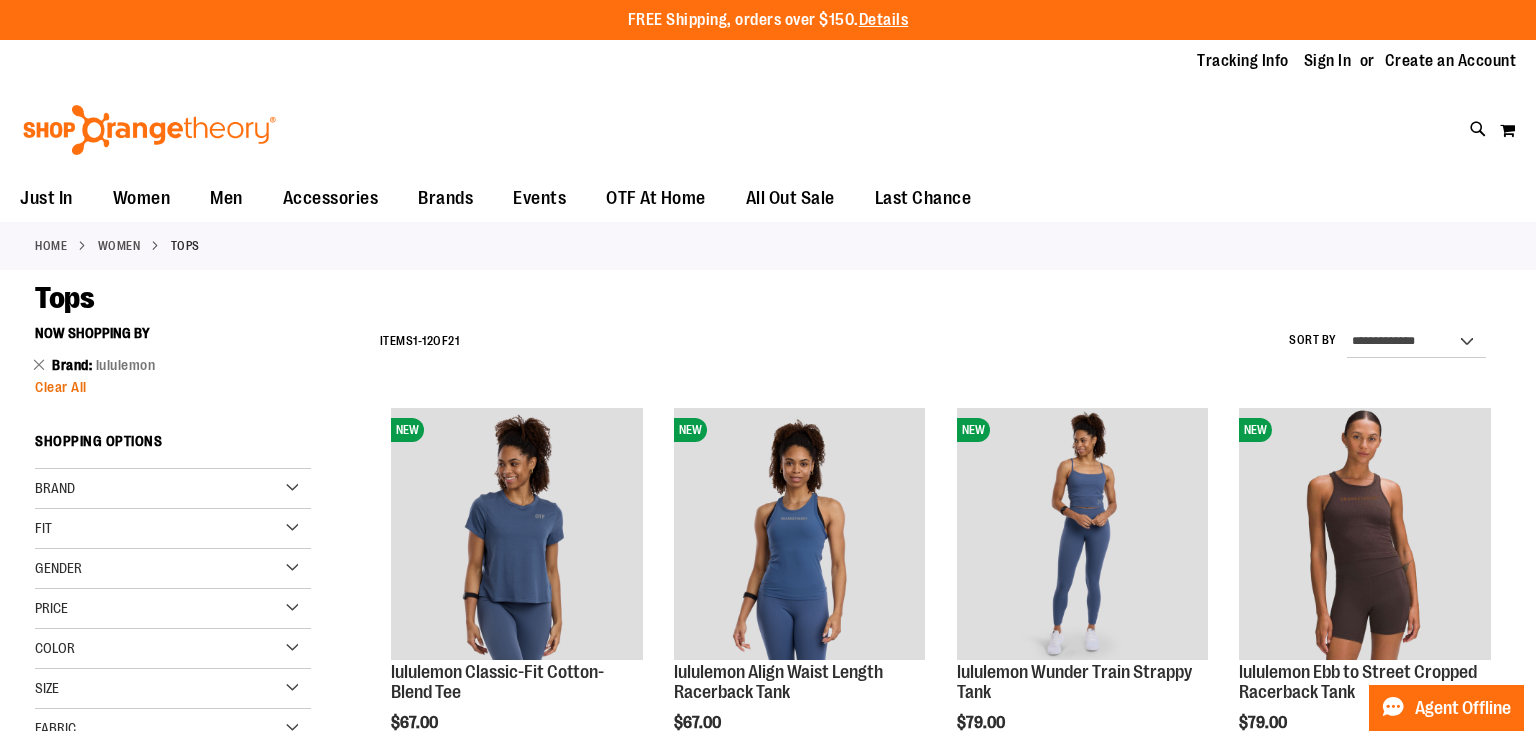 click on "Clear All" at bounding box center [61, 387] 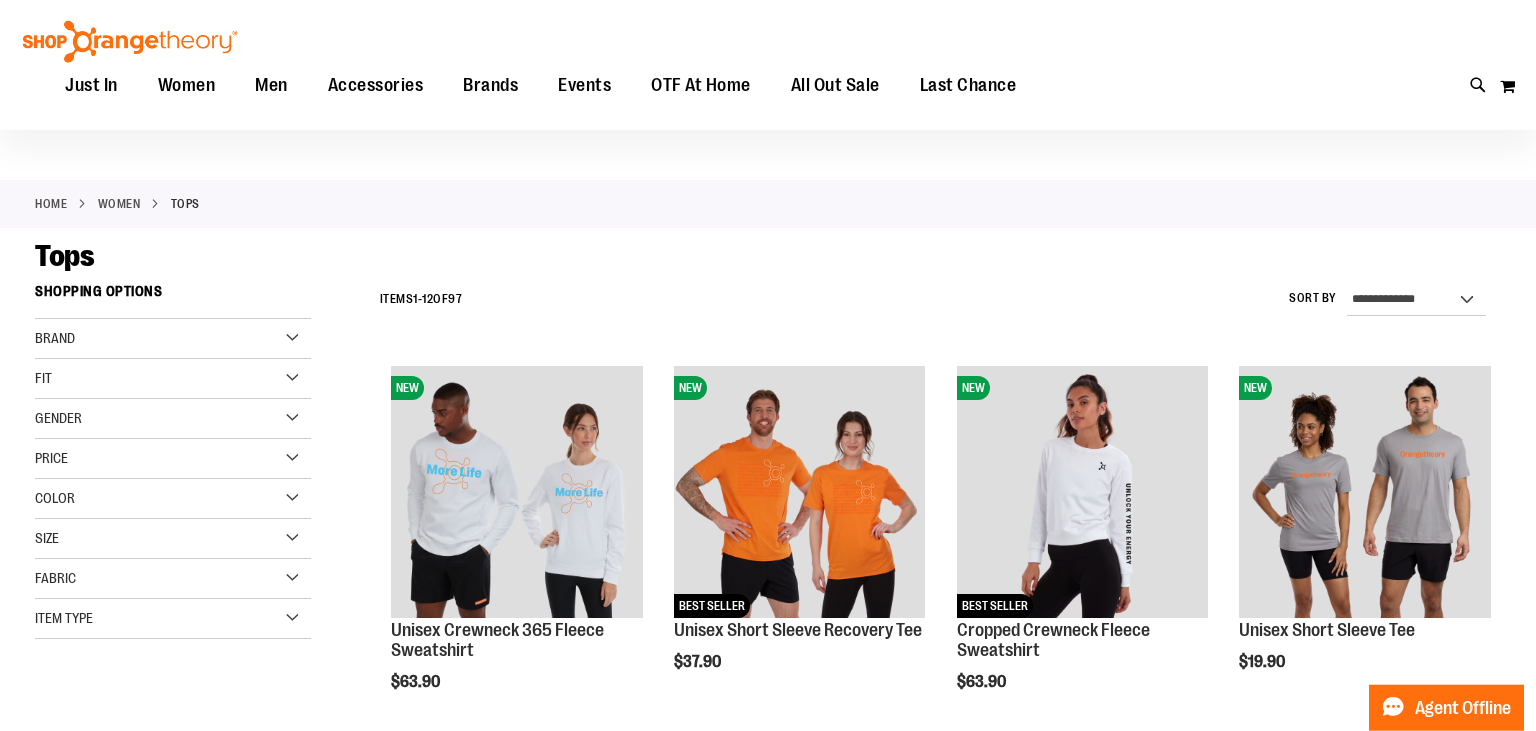 scroll, scrollTop: 0, scrollLeft: 0, axis: both 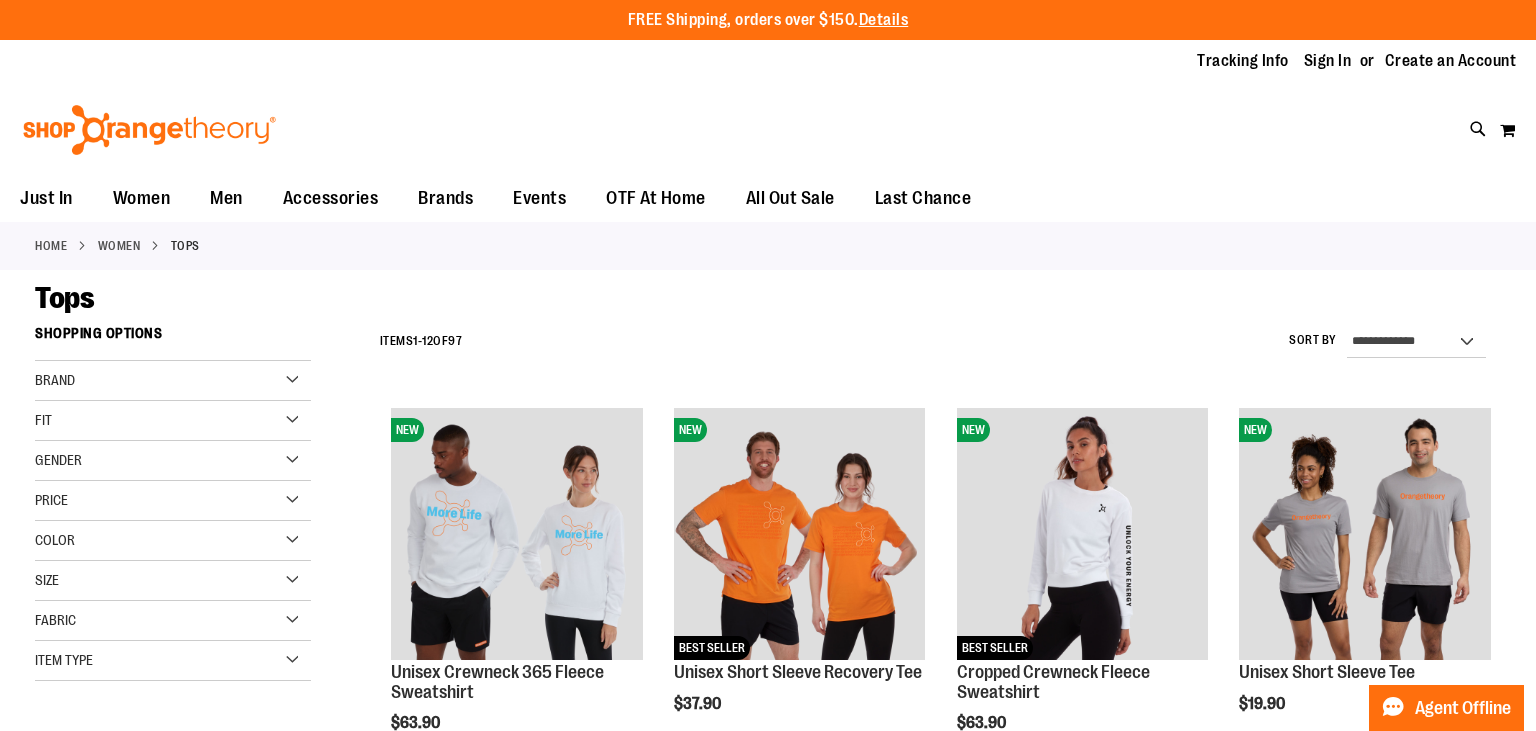 click on "Brand" at bounding box center [173, 381] 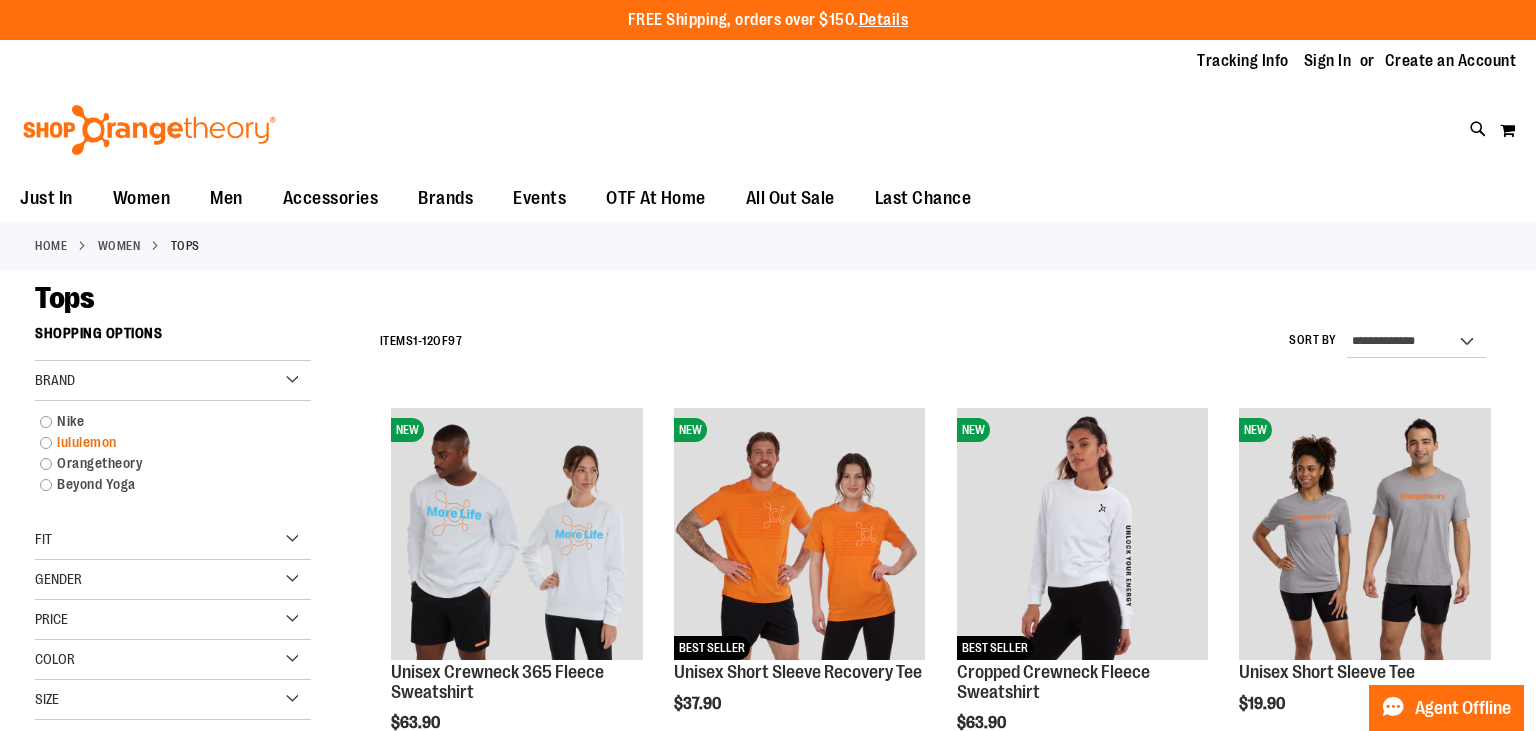 click on "lululemon" at bounding box center [162, 442] 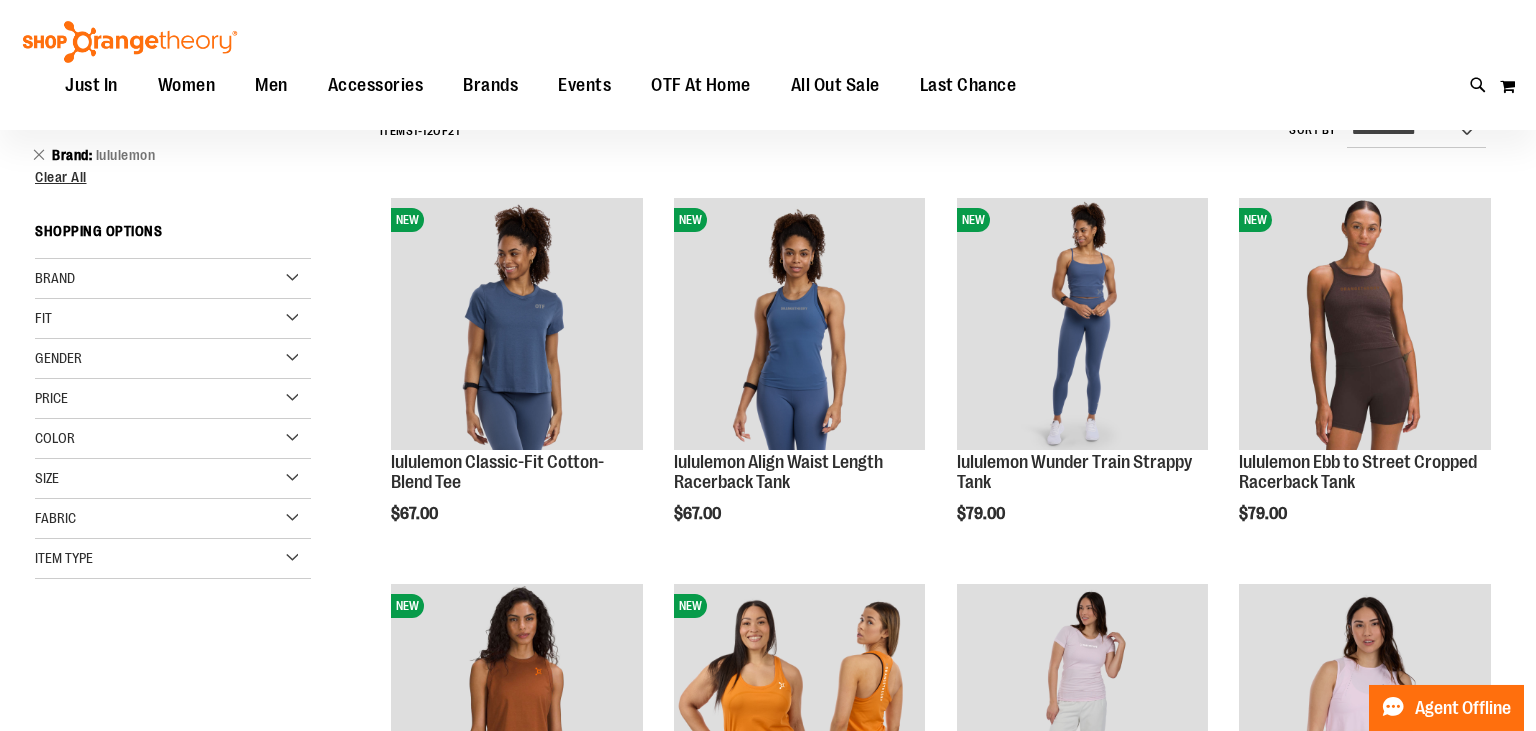 scroll, scrollTop: 103, scrollLeft: 0, axis: vertical 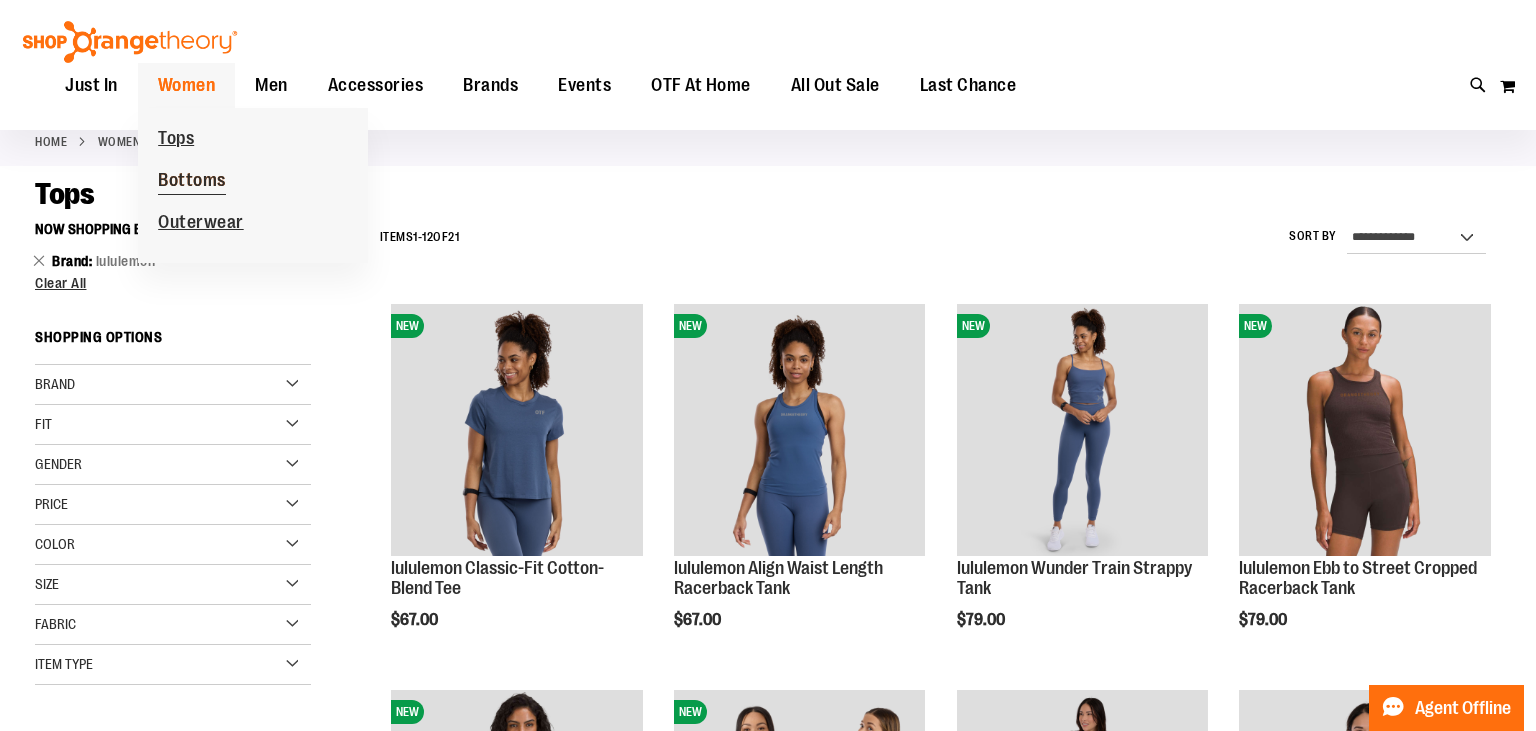 click on "Bottoms" at bounding box center (192, 182) 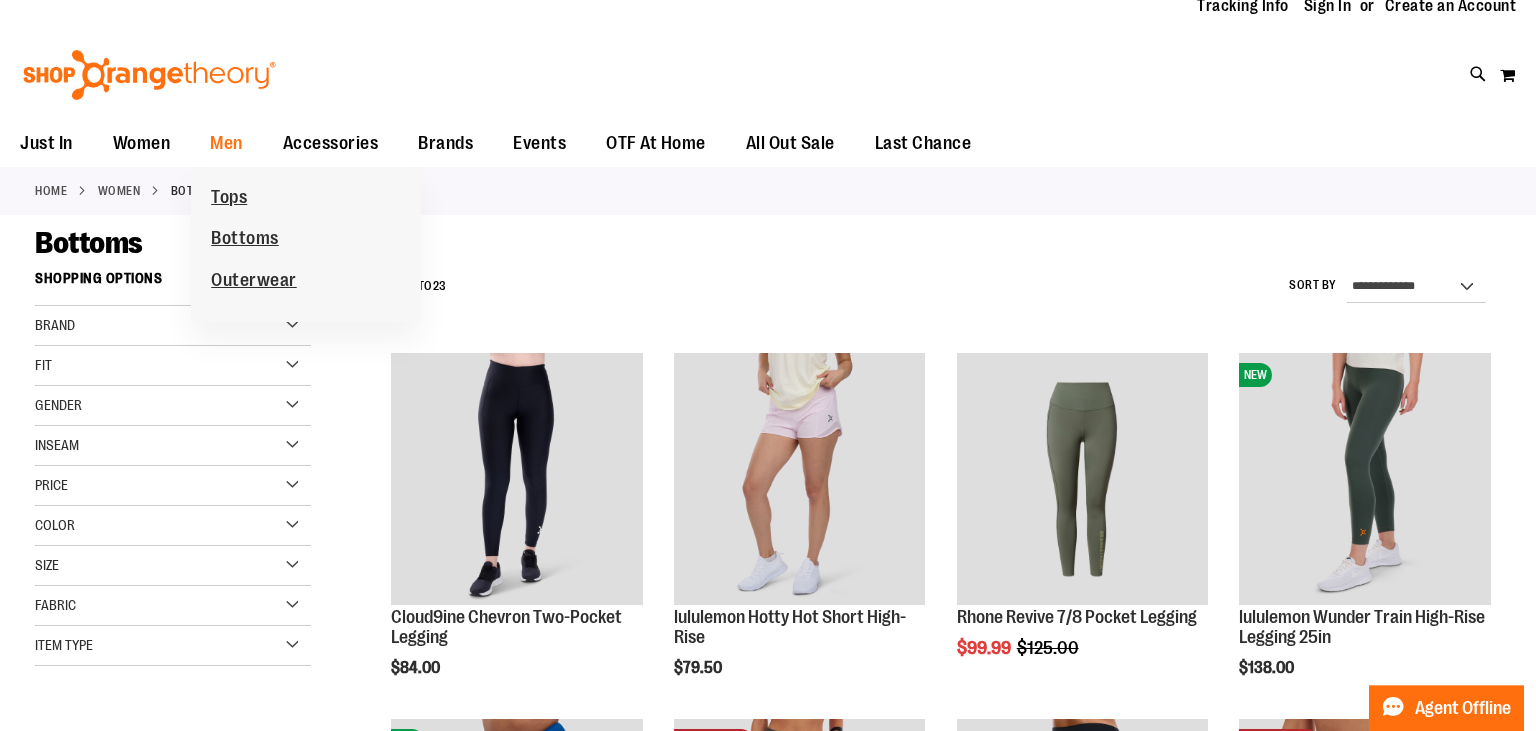scroll, scrollTop: 105, scrollLeft: 0, axis: vertical 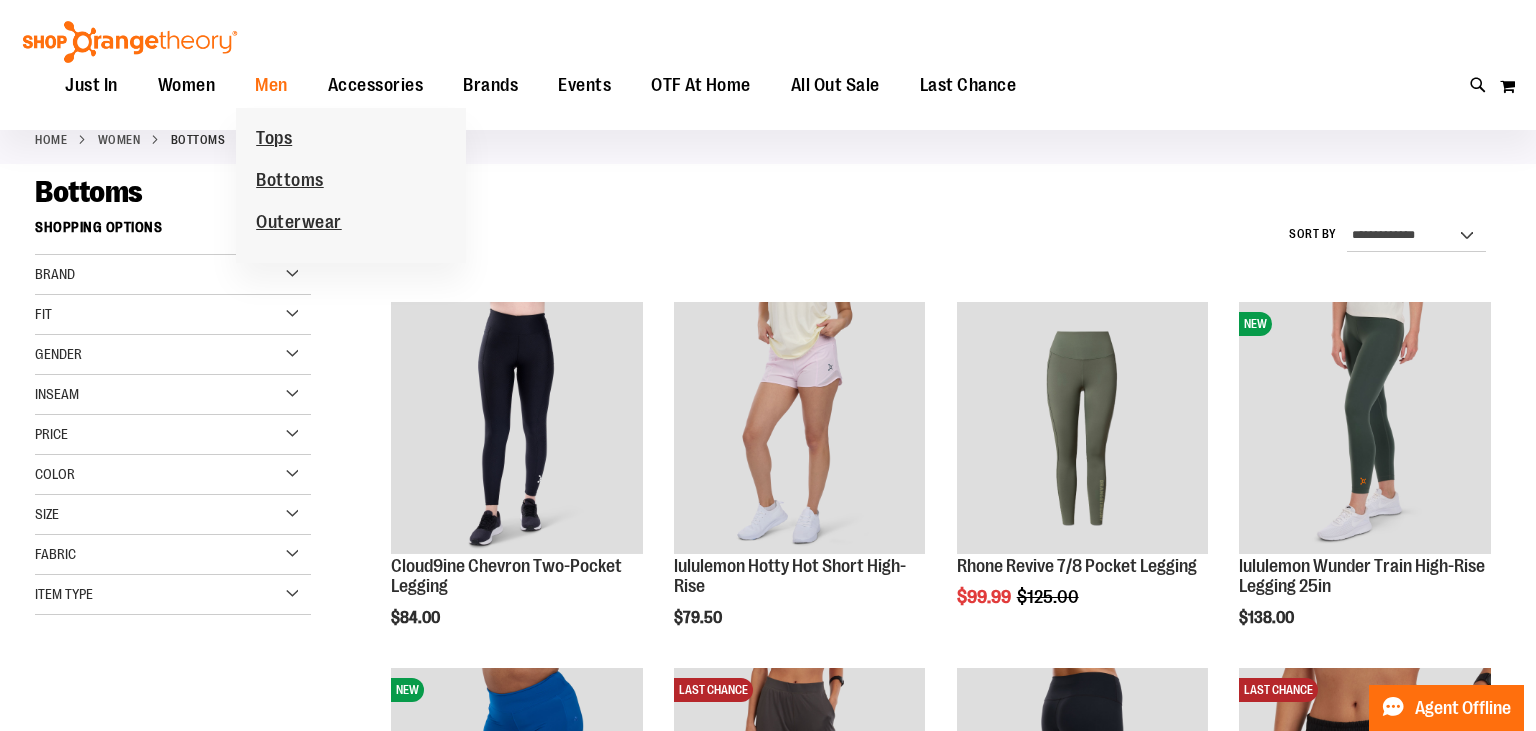 click on "Brand" at bounding box center [173, 275] 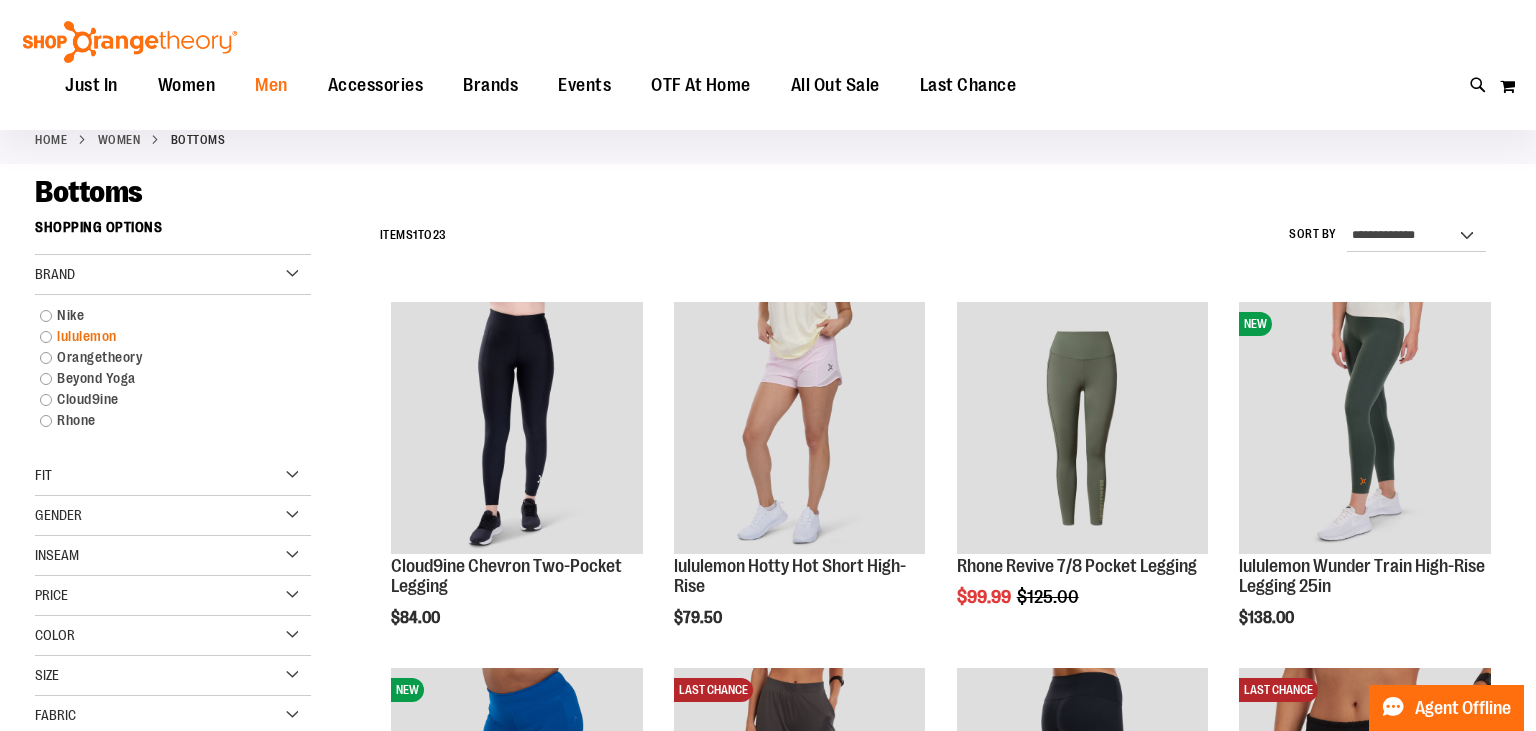 click on "lululemon" at bounding box center [162, 336] 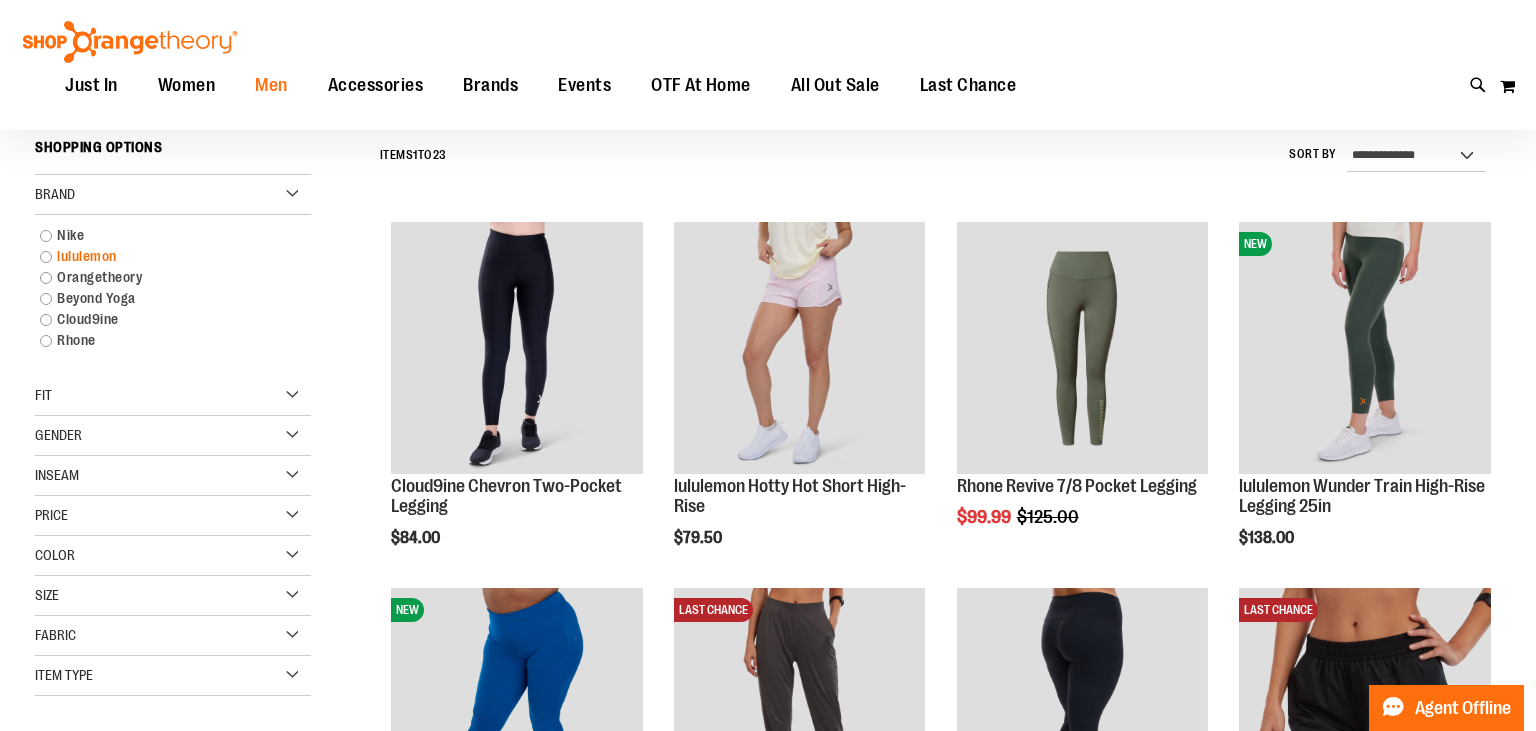 scroll, scrollTop: 185, scrollLeft: 0, axis: vertical 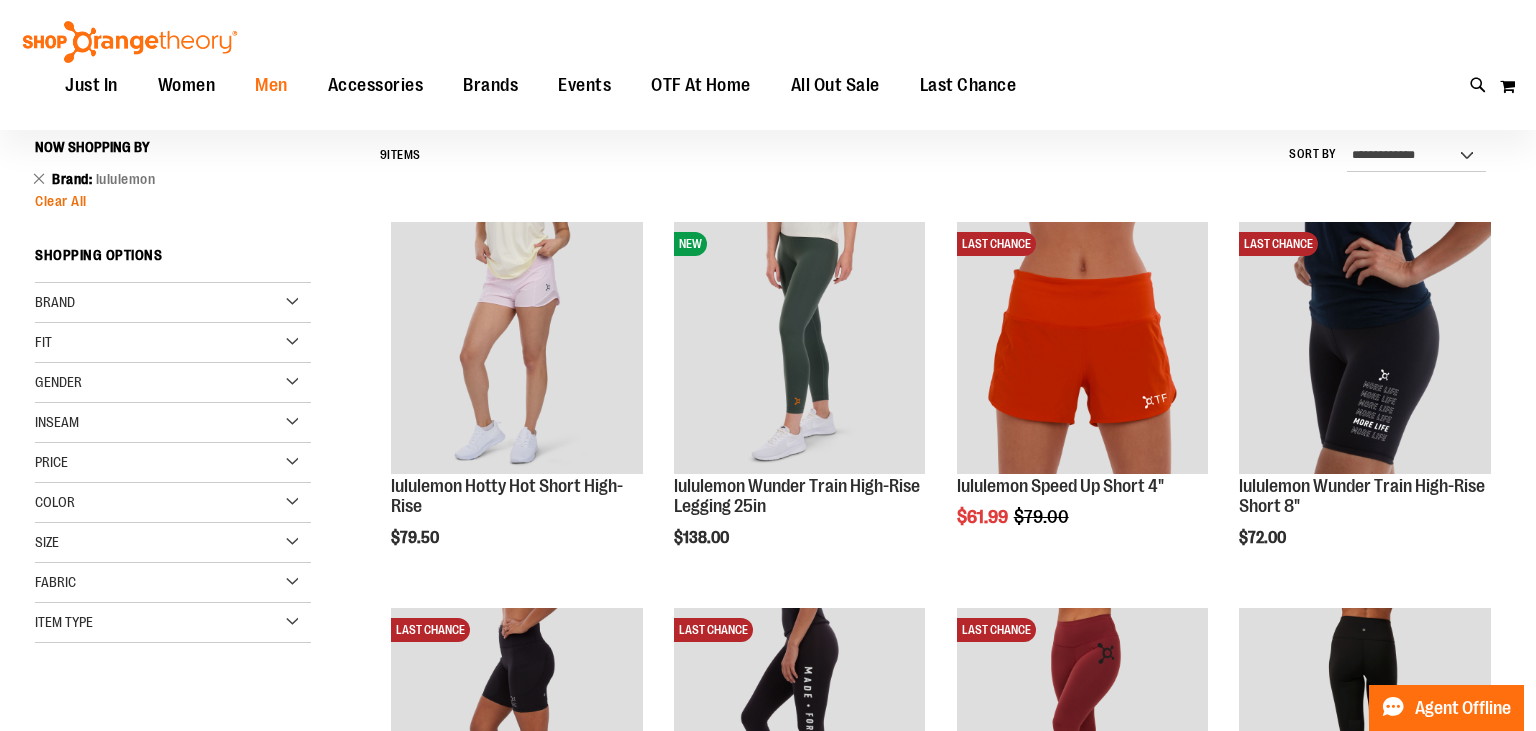 click on "Clear All" at bounding box center [61, 201] 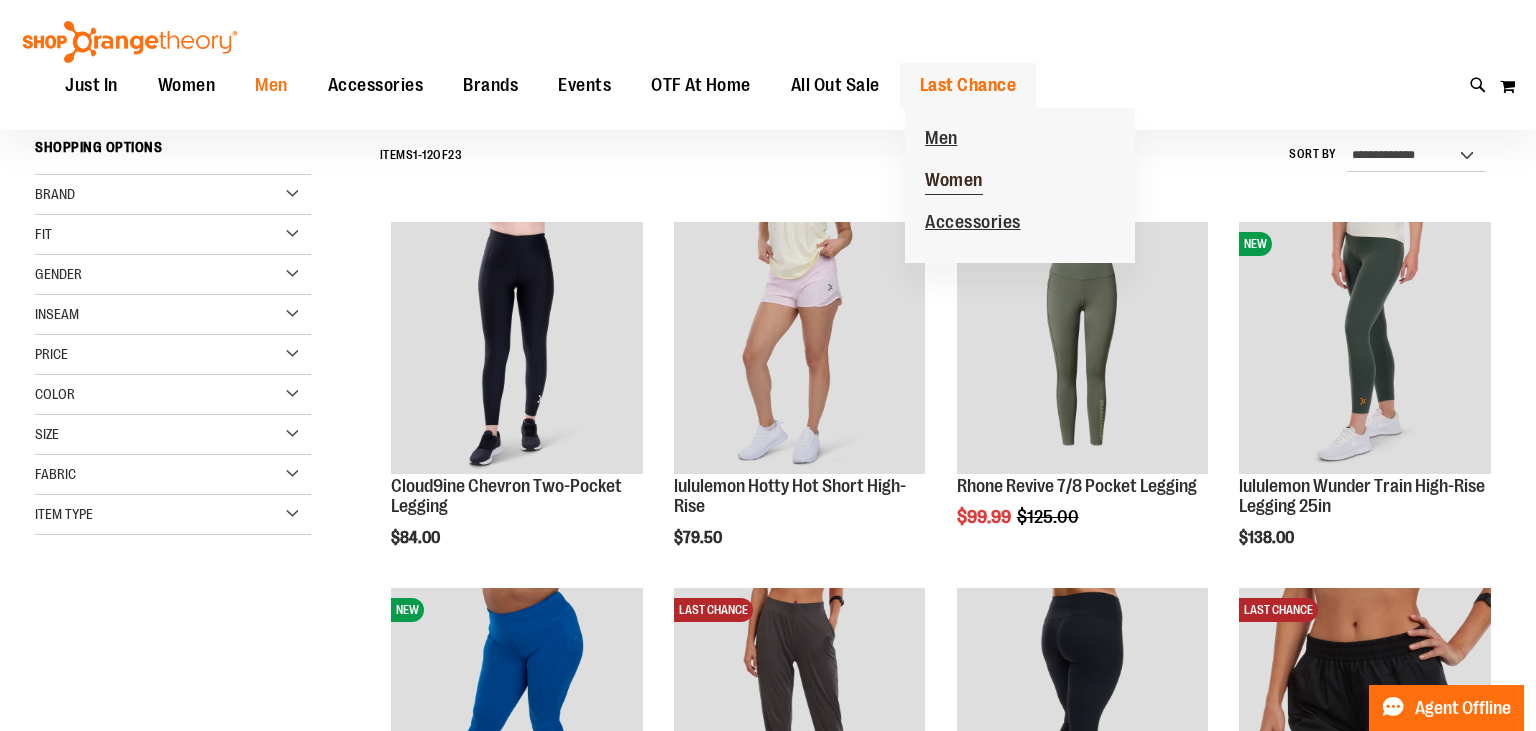 click on "Women" at bounding box center [954, 182] 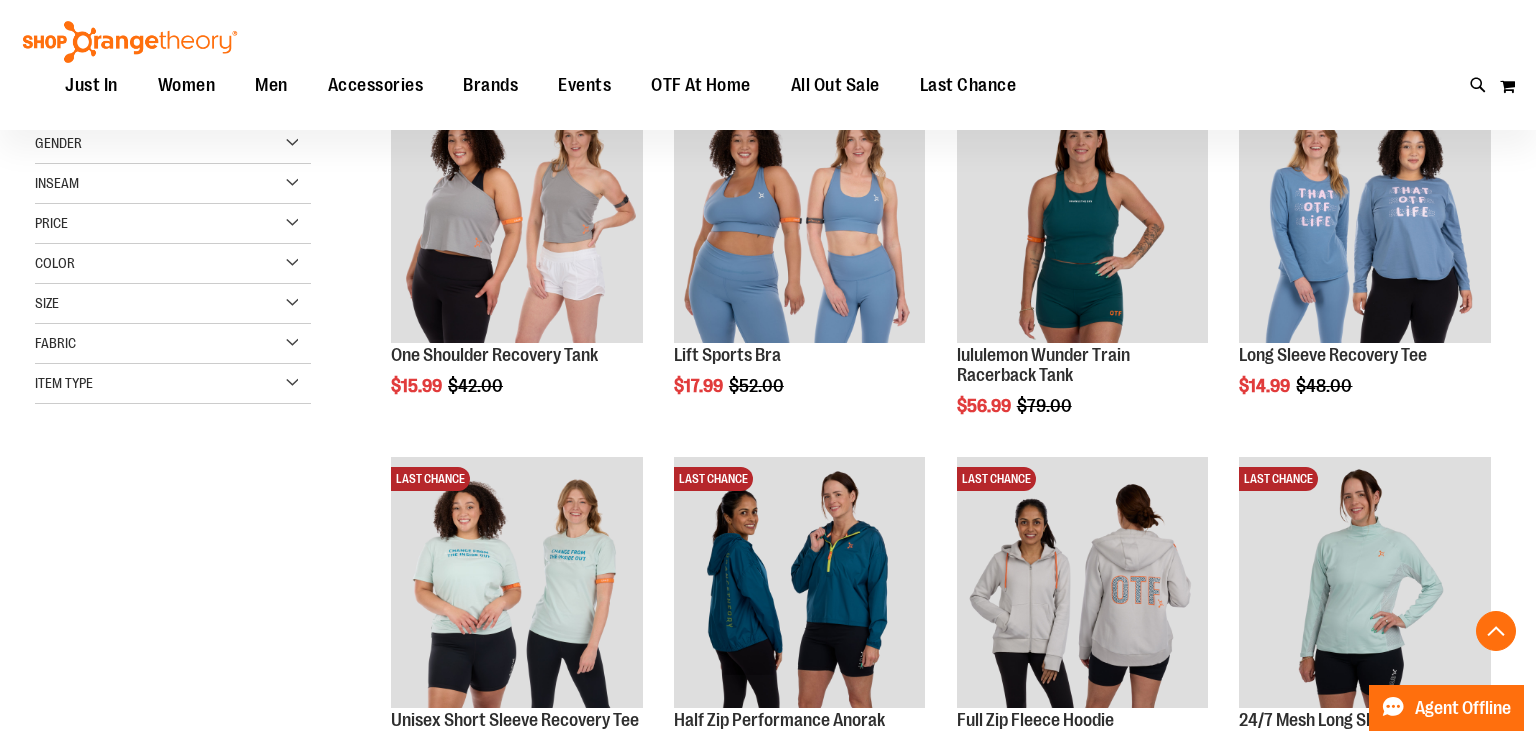 scroll, scrollTop: 421, scrollLeft: 0, axis: vertical 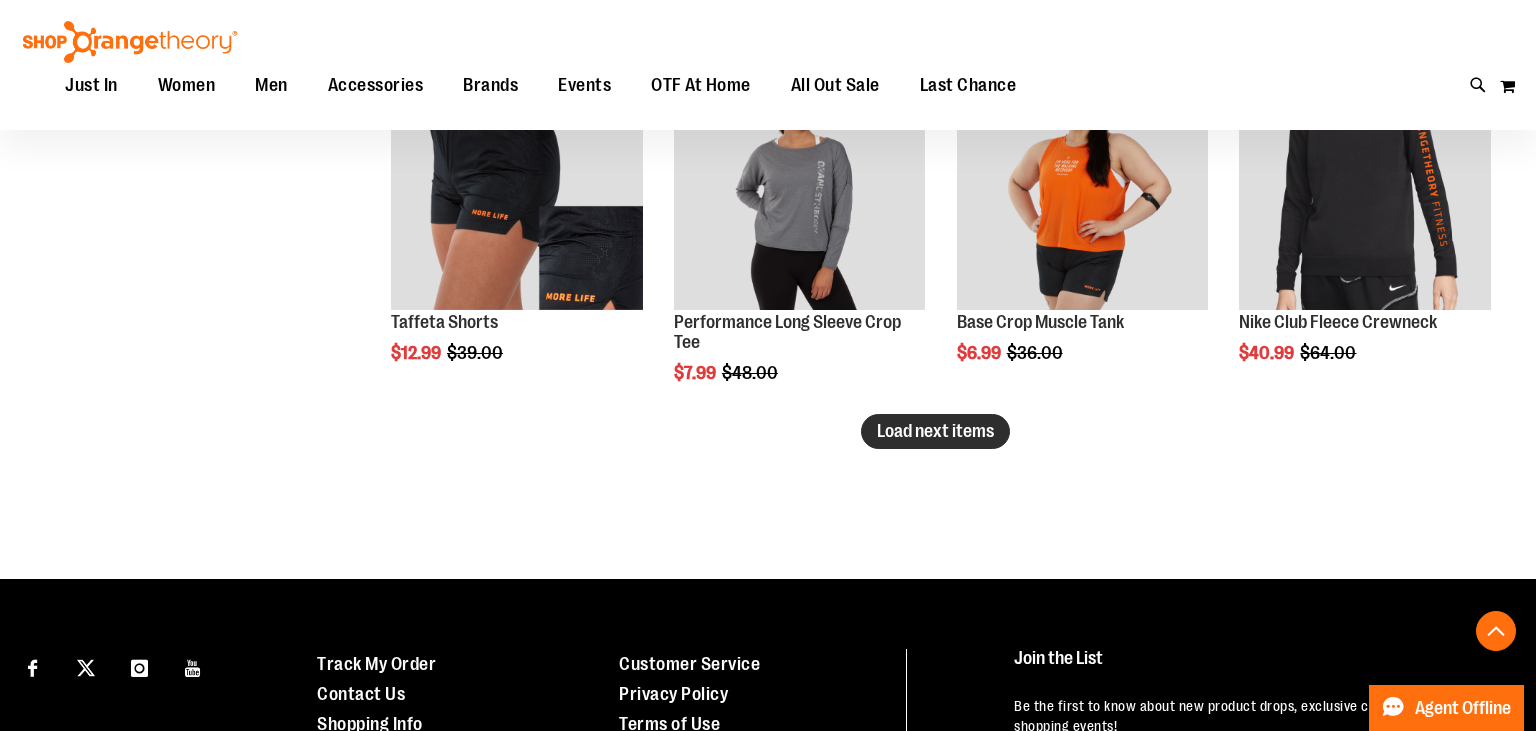 click on "Load next items" at bounding box center [935, 431] 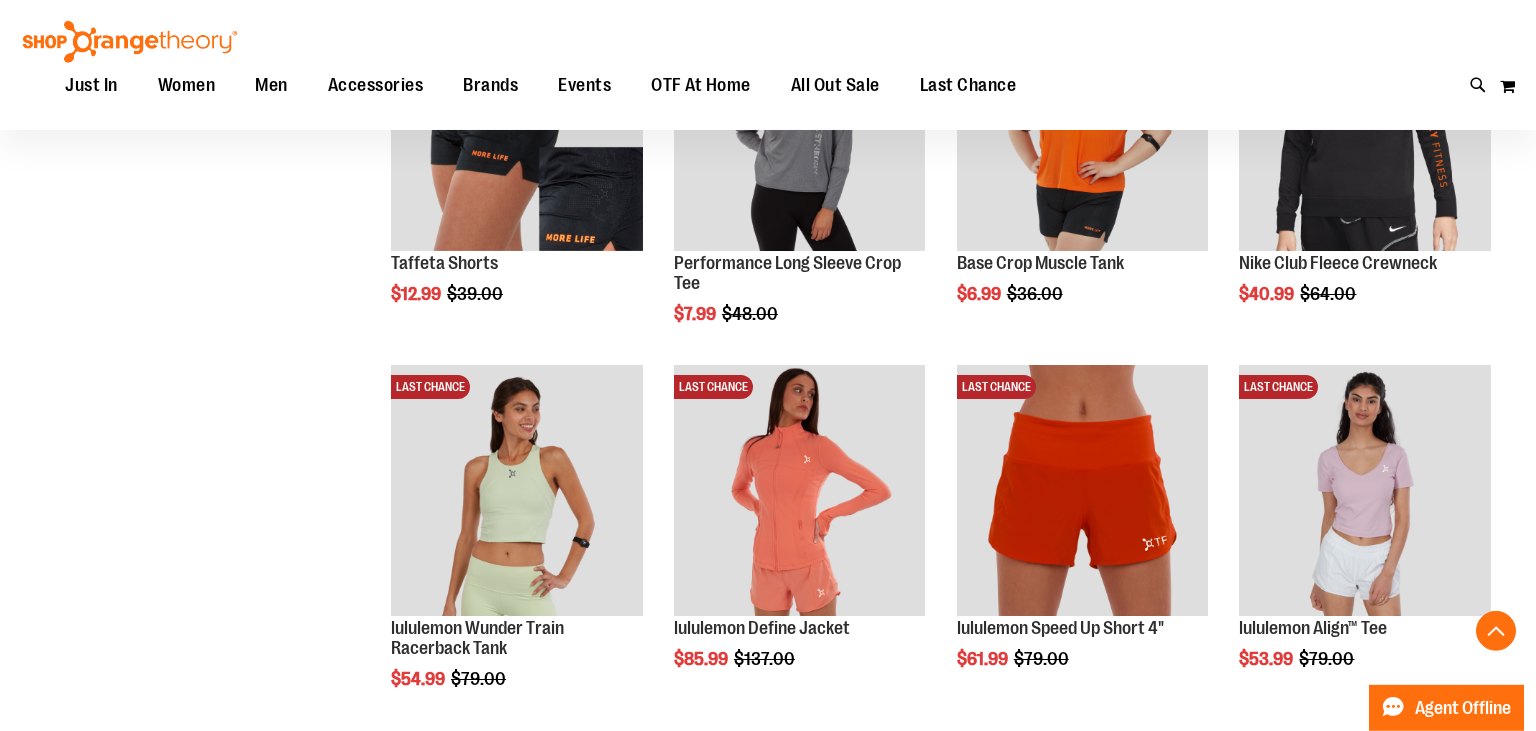 scroll, scrollTop: 3378, scrollLeft: 0, axis: vertical 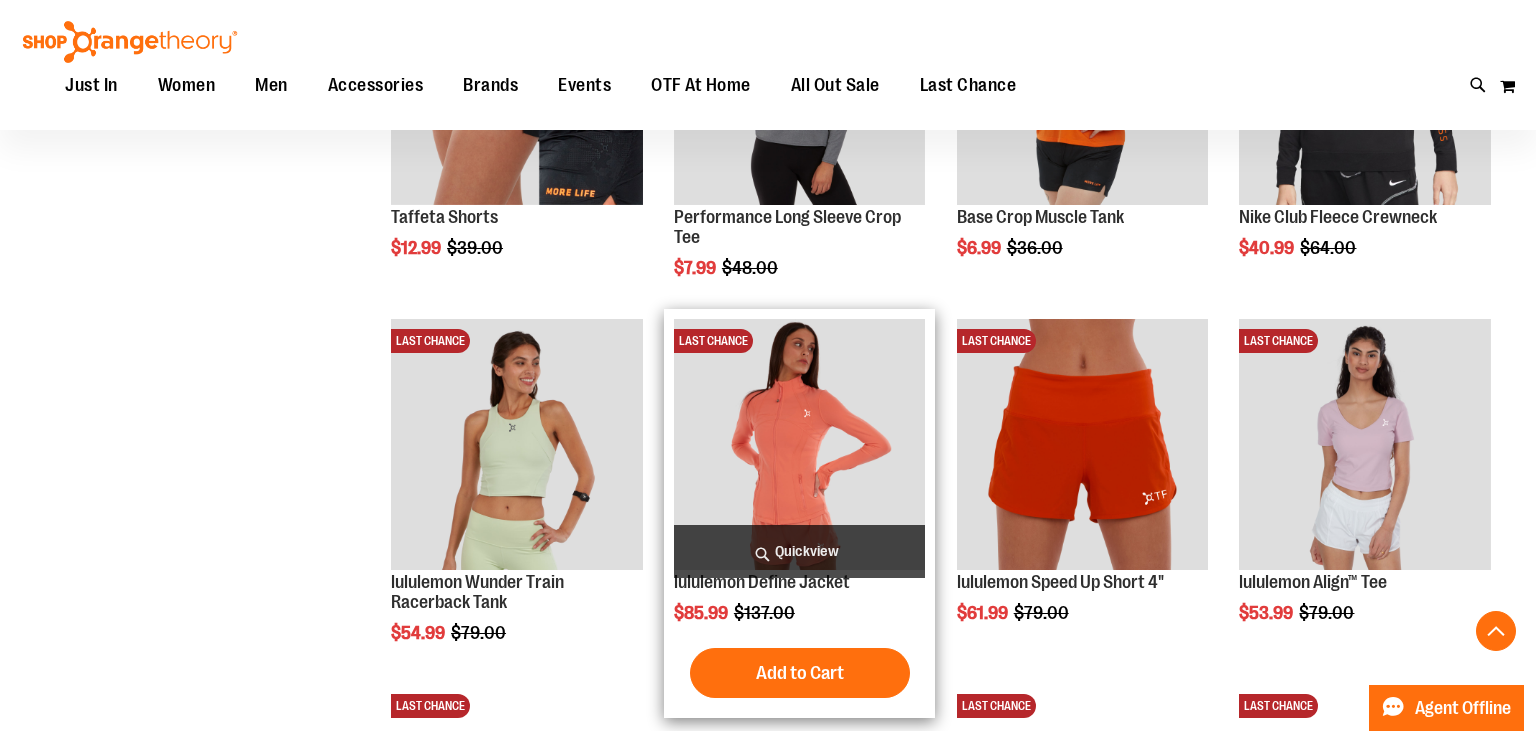 click on "Quickview" at bounding box center (800, 551) 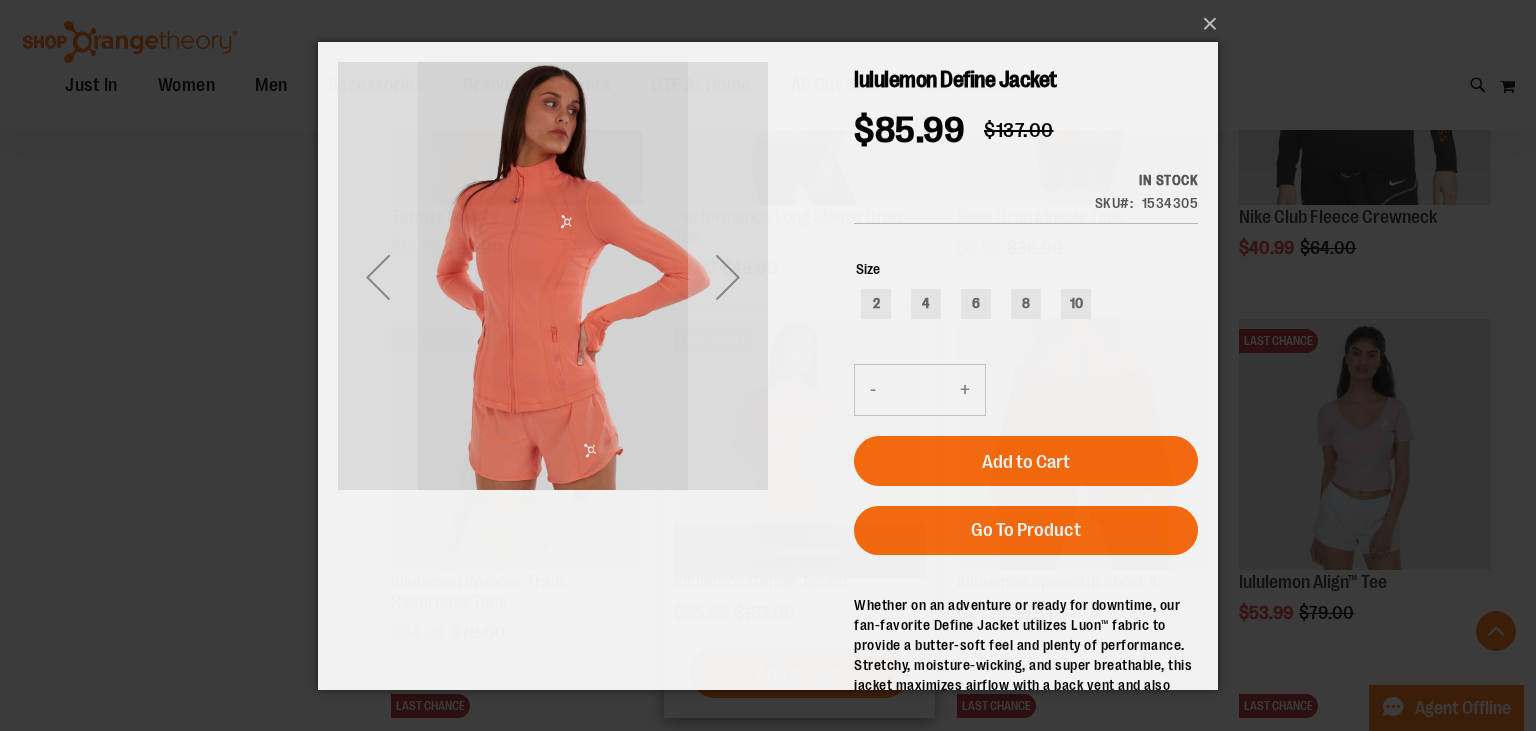scroll, scrollTop: 0, scrollLeft: 0, axis: both 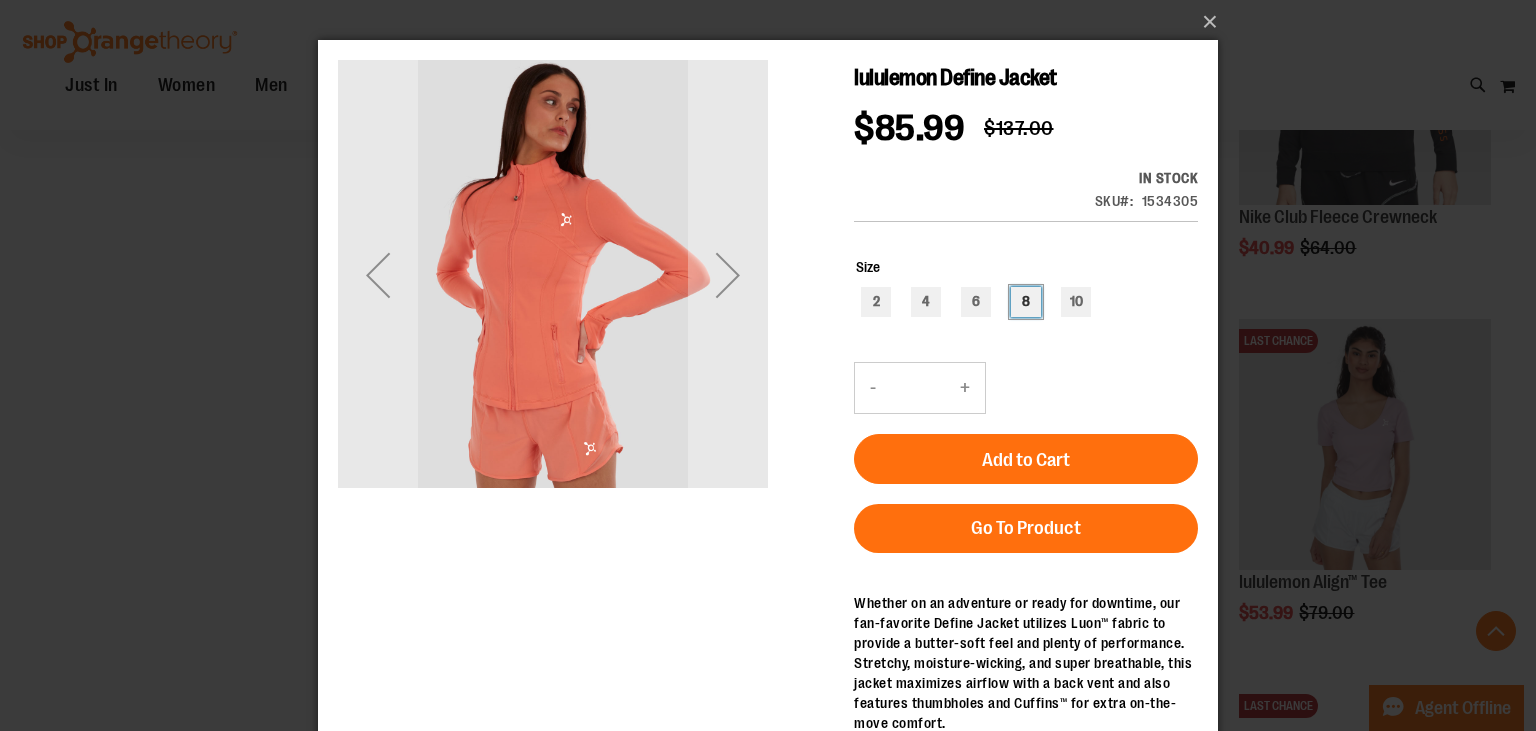 click on "8" at bounding box center [1026, 302] 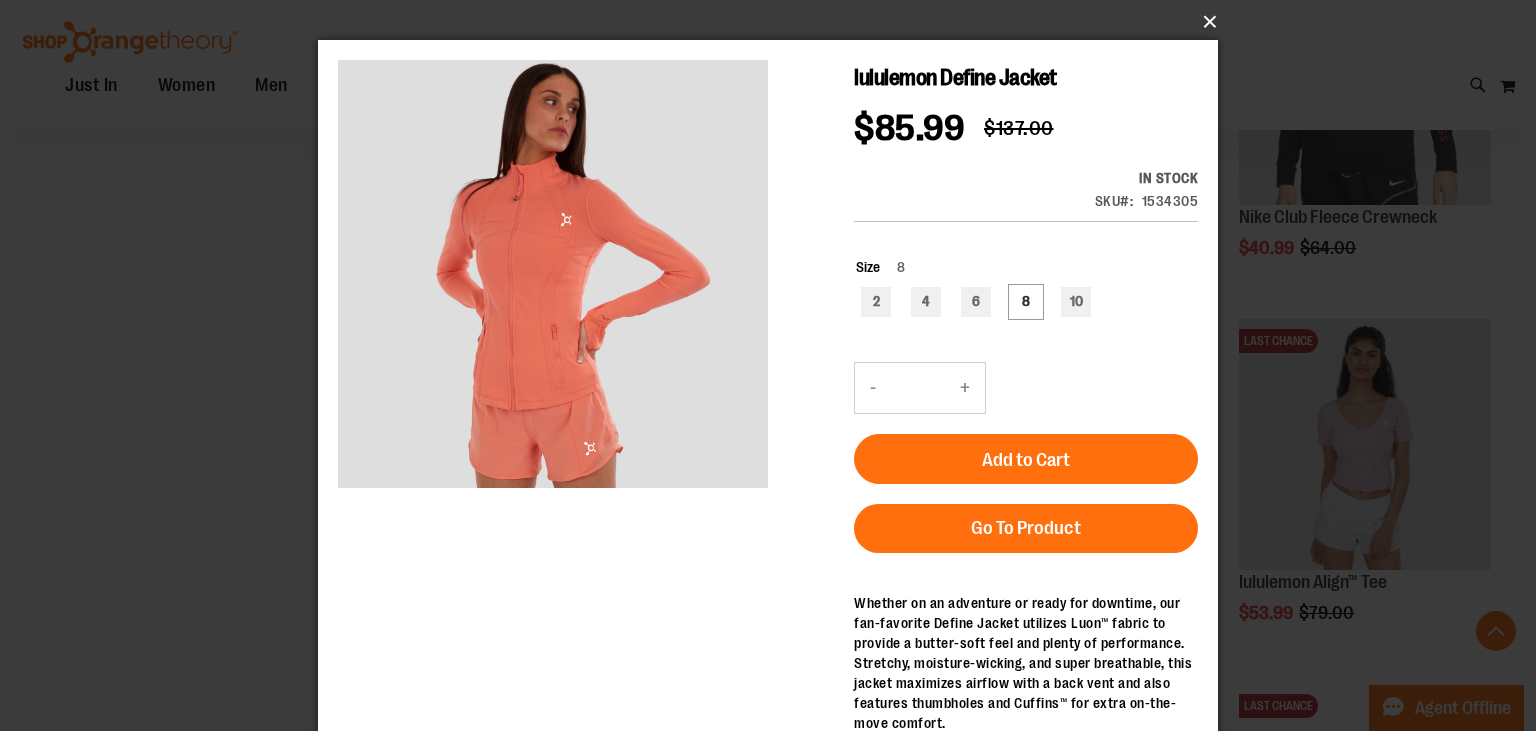 click on "×" at bounding box center (774, 22) 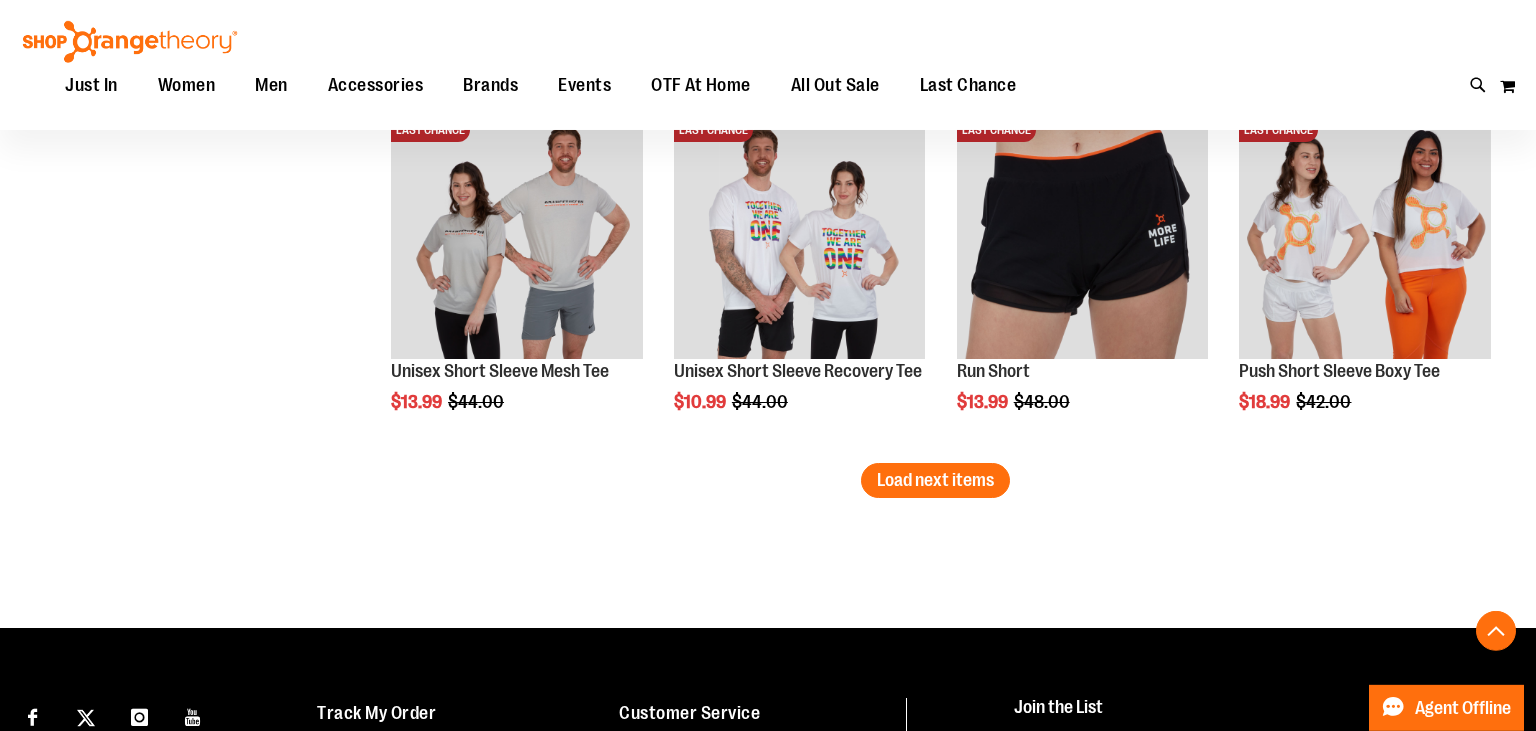 scroll, scrollTop: 4328, scrollLeft: 0, axis: vertical 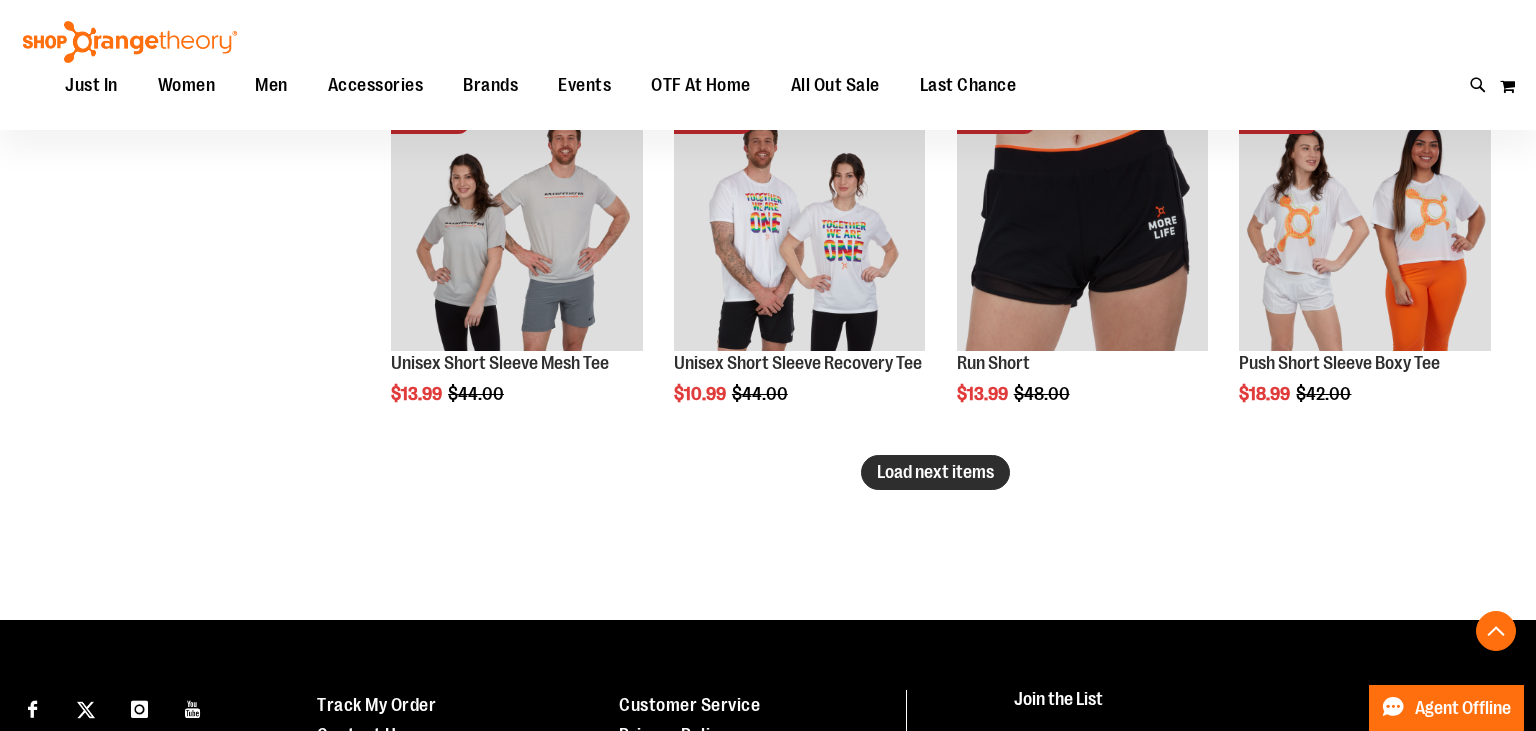 click on "Load next items" at bounding box center [935, 472] 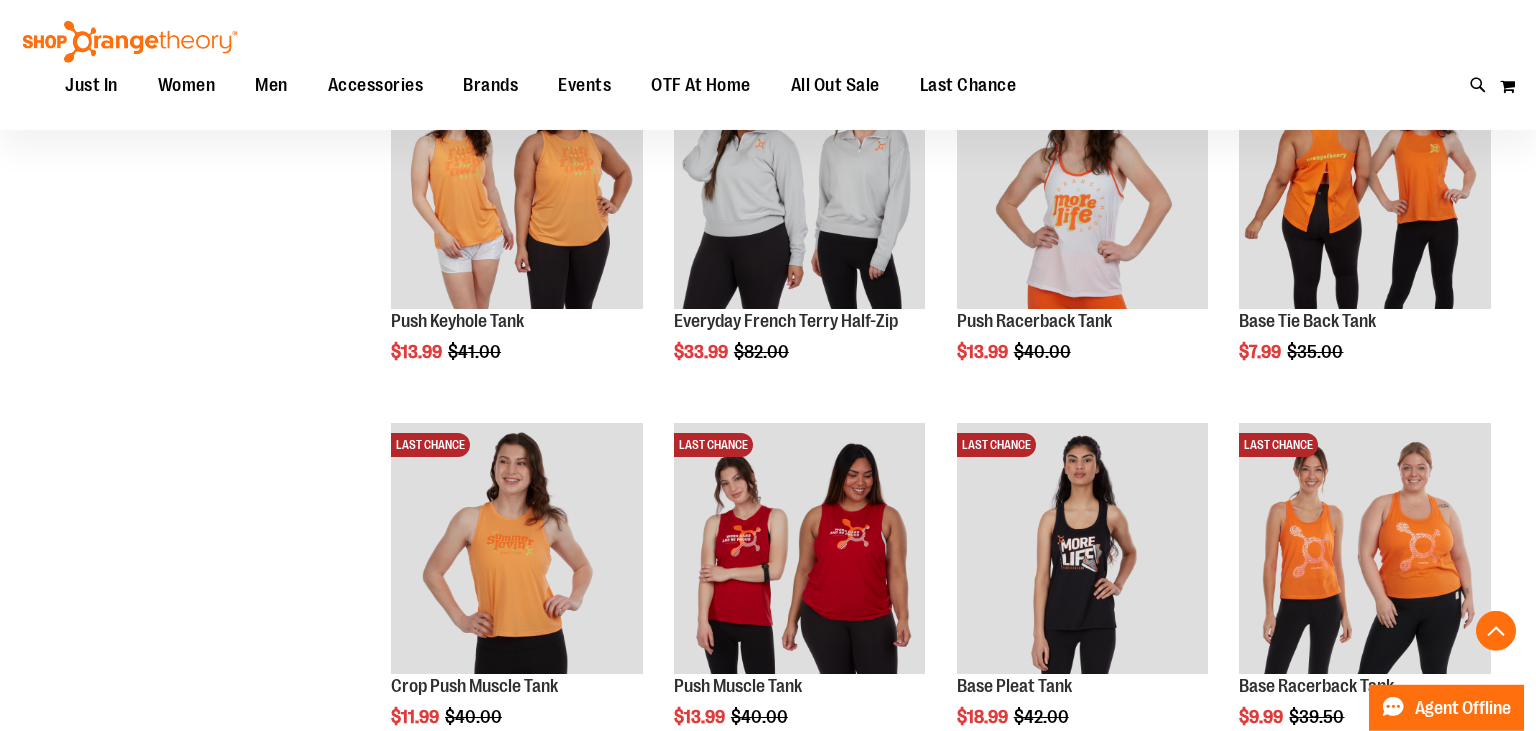 scroll, scrollTop: 4750, scrollLeft: 0, axis: vertical 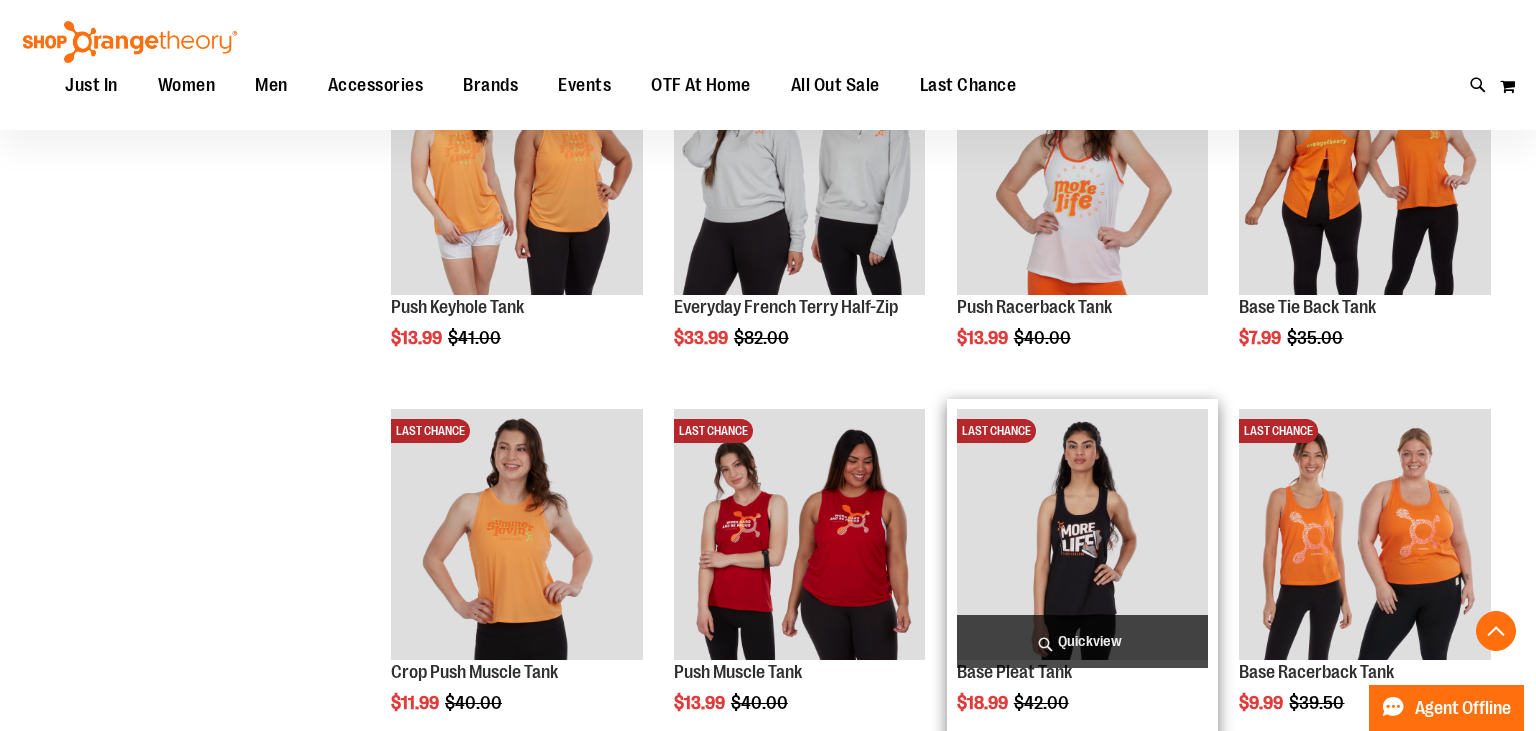 click on "Quickview" at bounding box center (1083, 641) 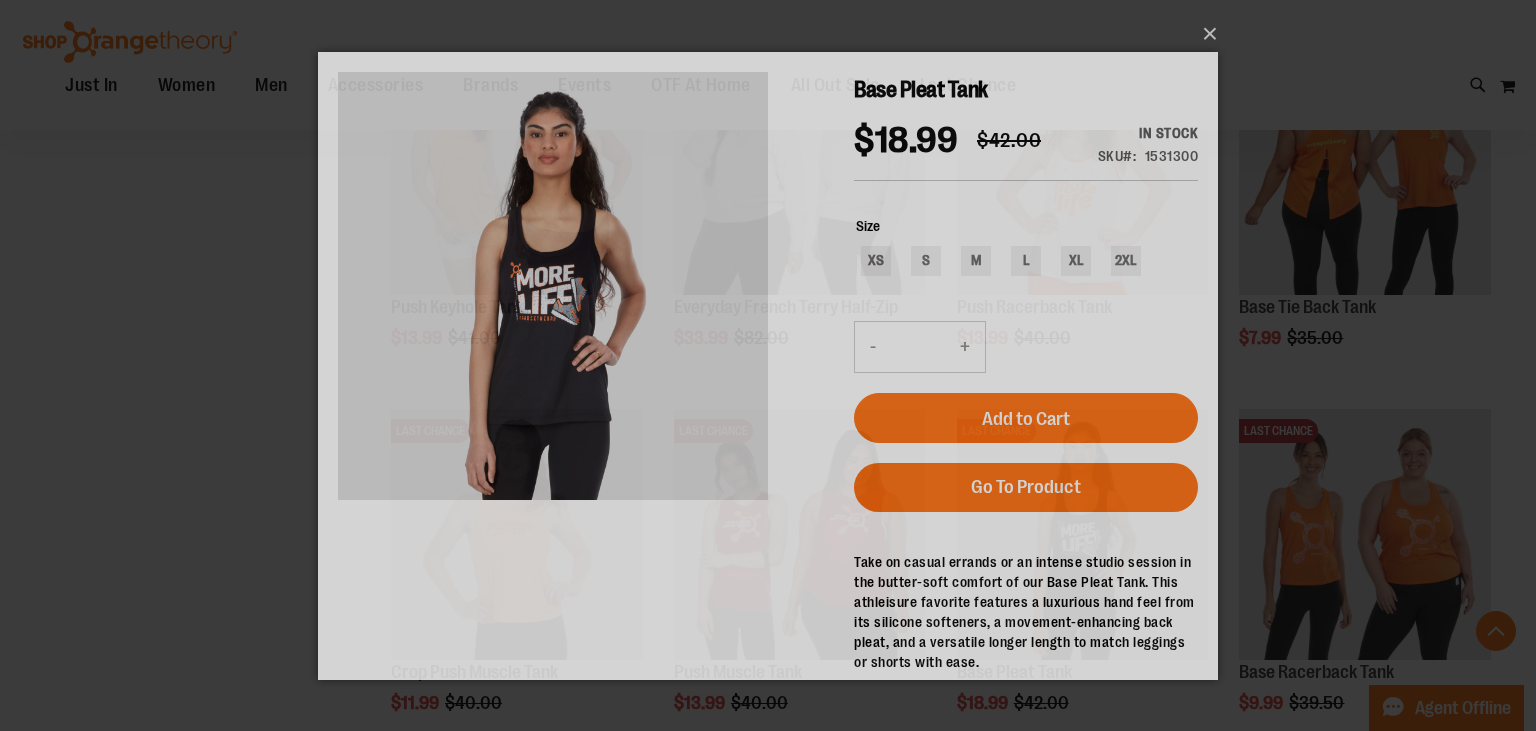 scroll, scrollTop: 0, scrollLeft: 0, axis: both 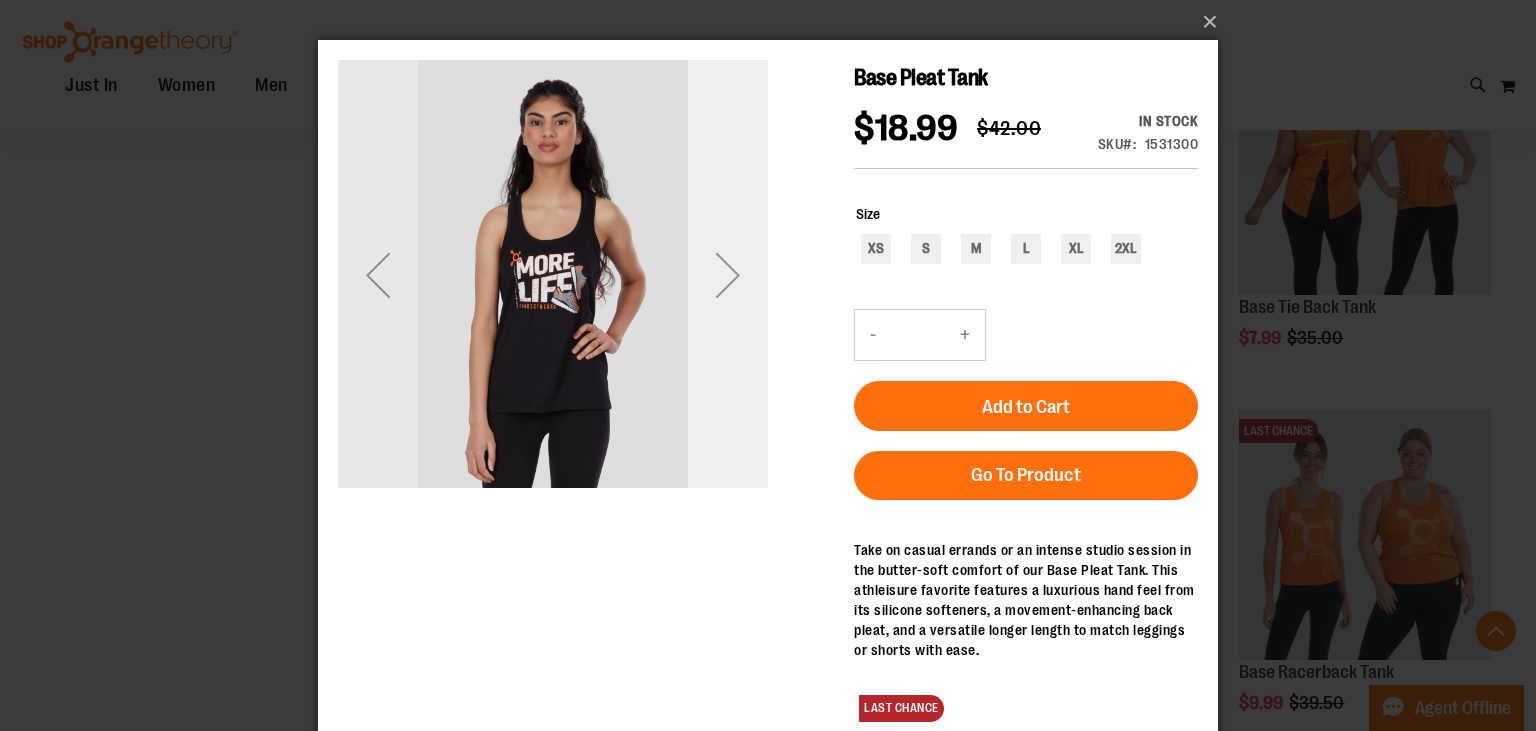 click at bounding box center [728, 275] 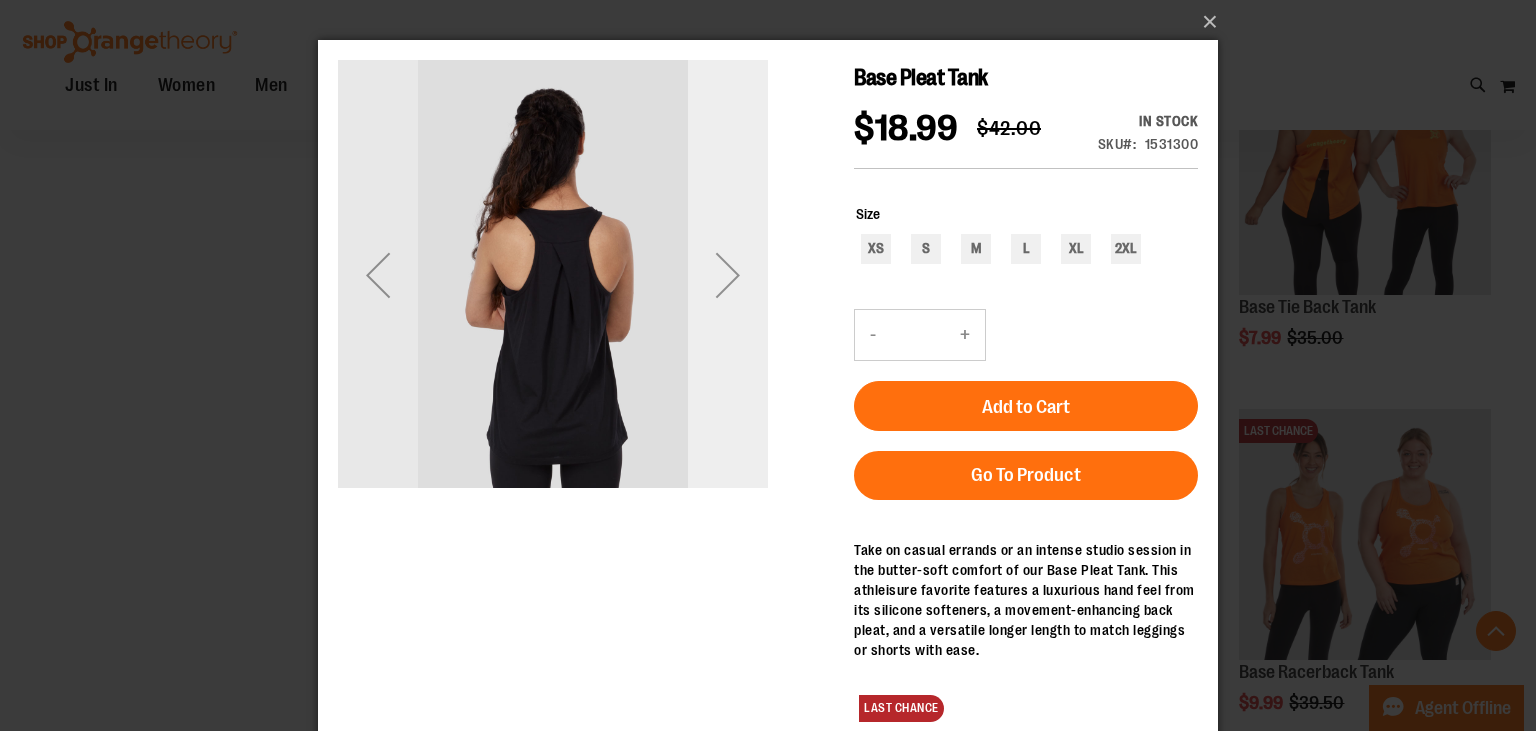 click at bounding box center [728, 275] 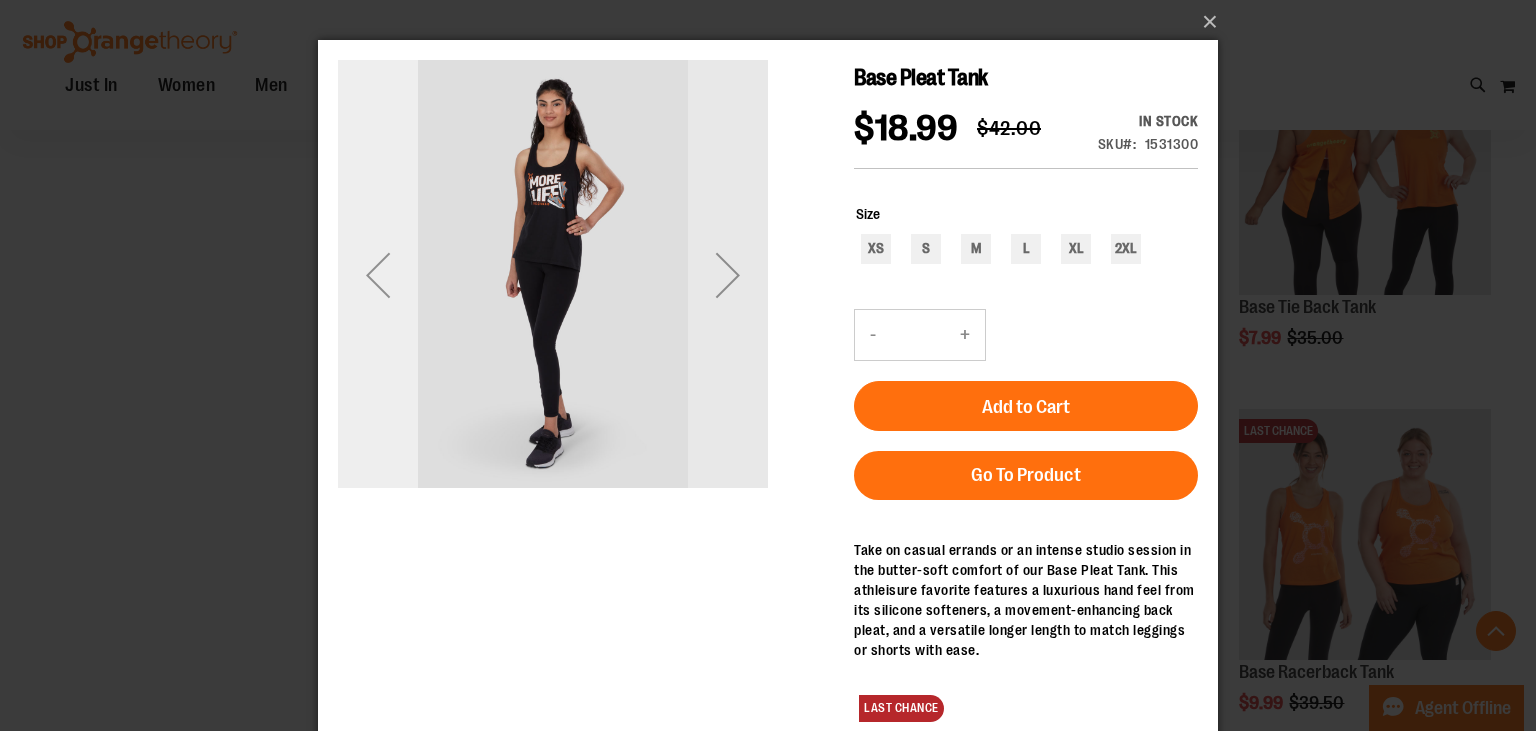 click at bounding box center (378, 275) 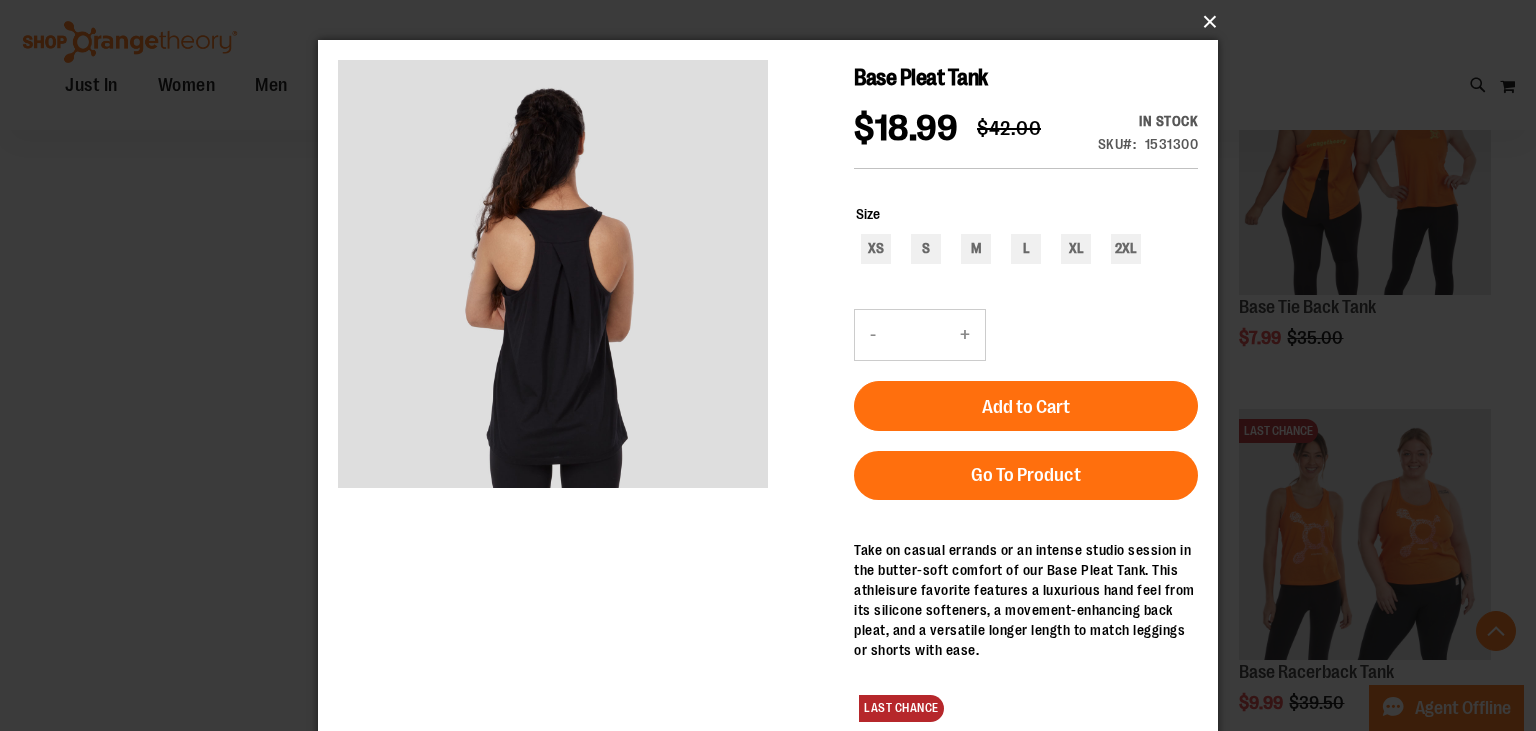 click on "×" at bounding box center (774, 22) 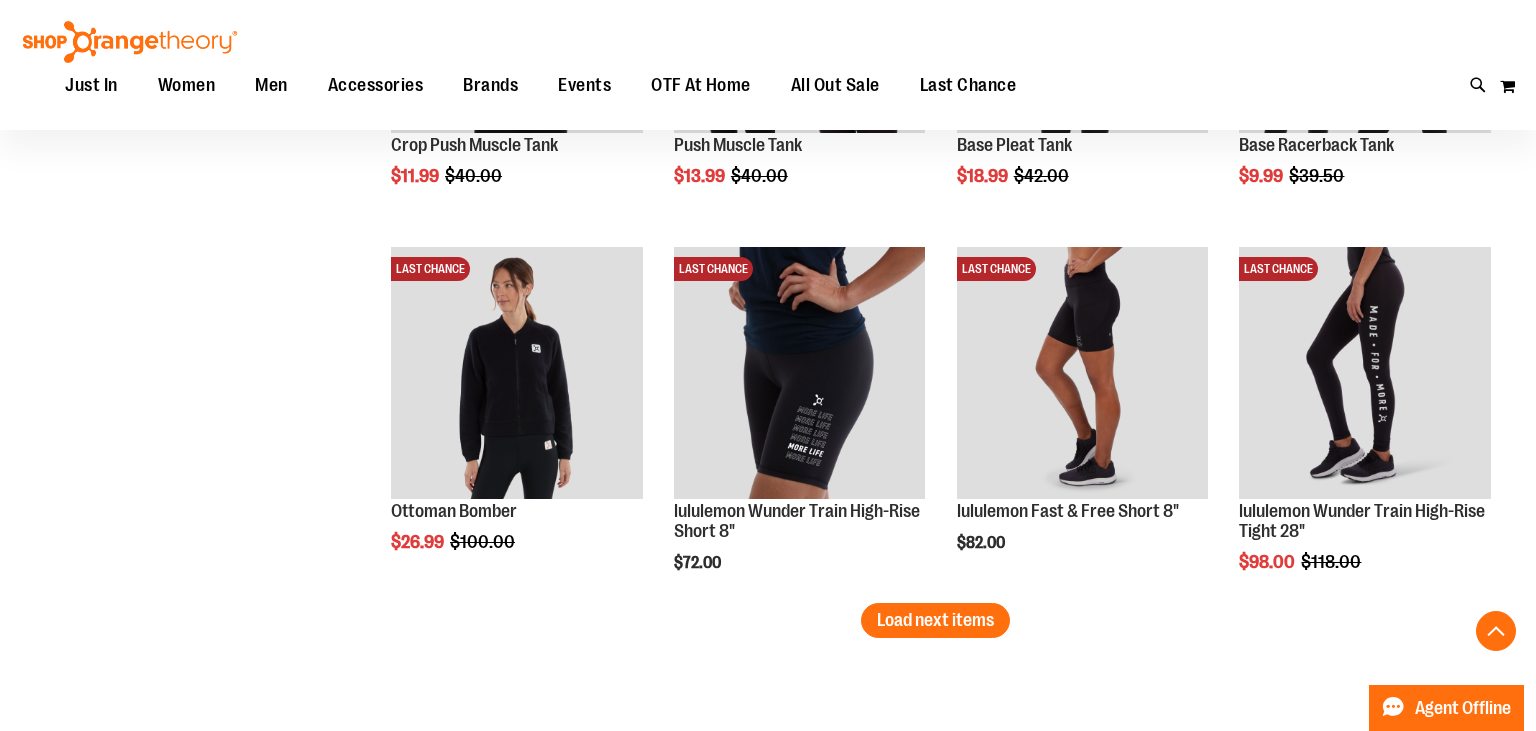 scroll, scrollTop: 5383, scrollLeft: 0, axis: vertical 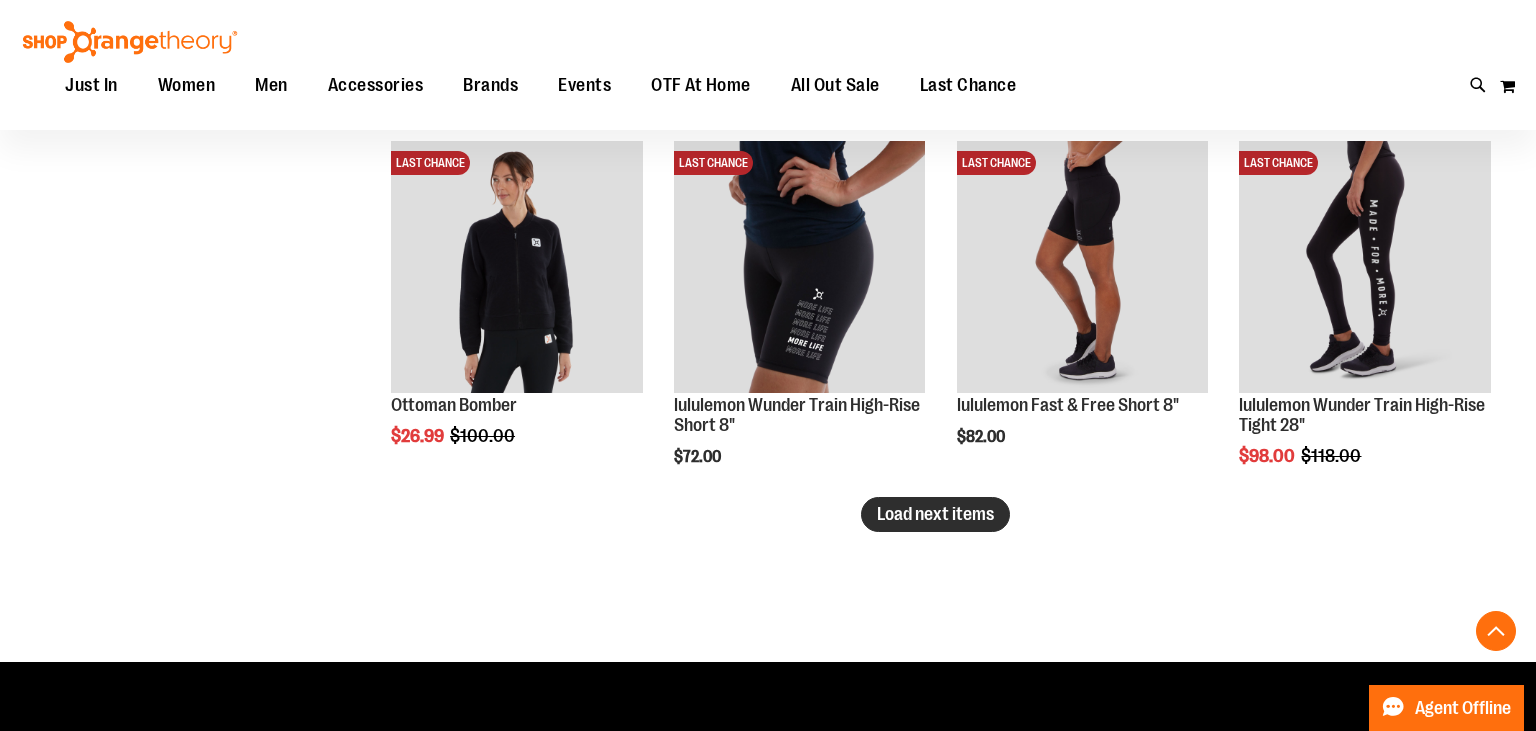 click on "Load next items" at bounding box center (935, 514) 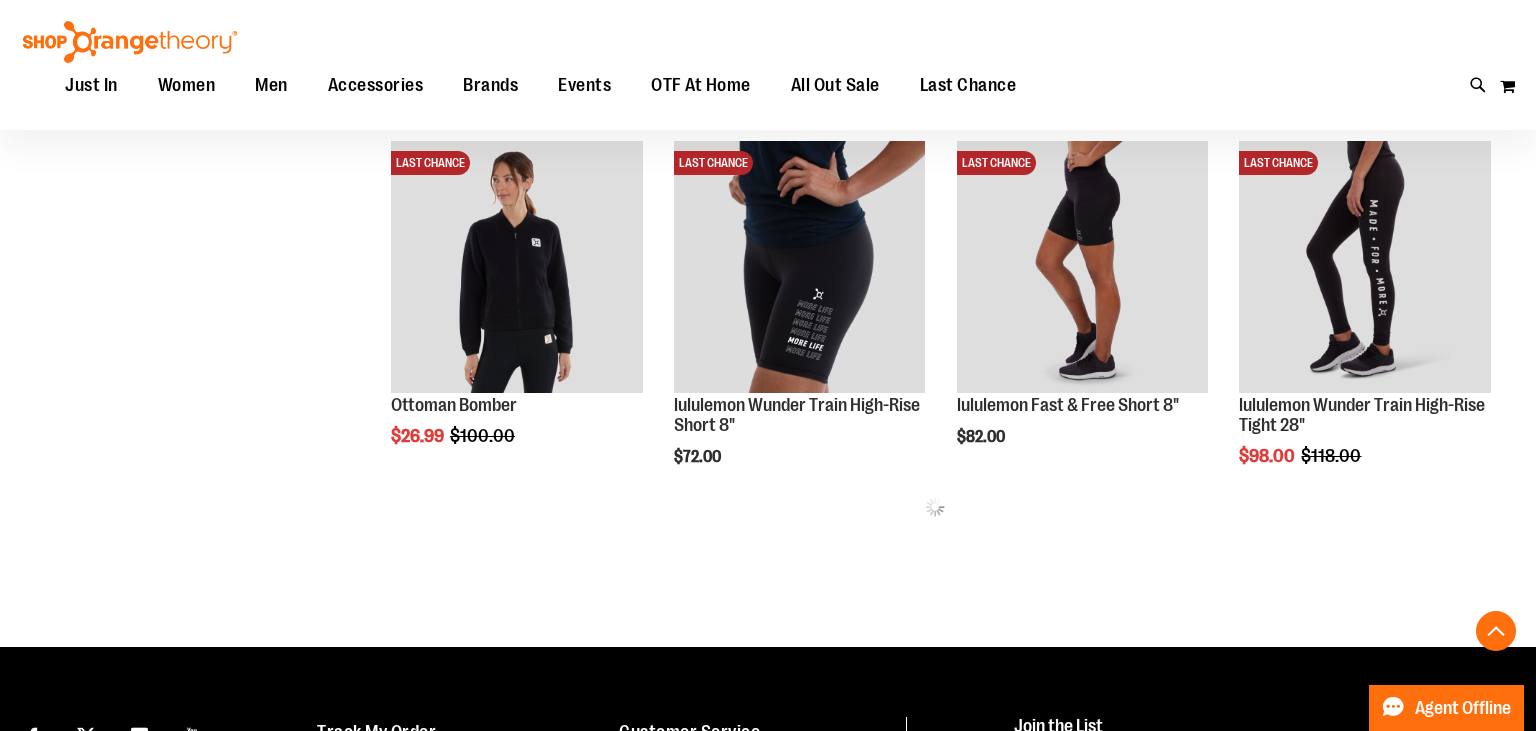 scroll, scrollTop: 5489, scrollLeft: 0, axis: vertical 